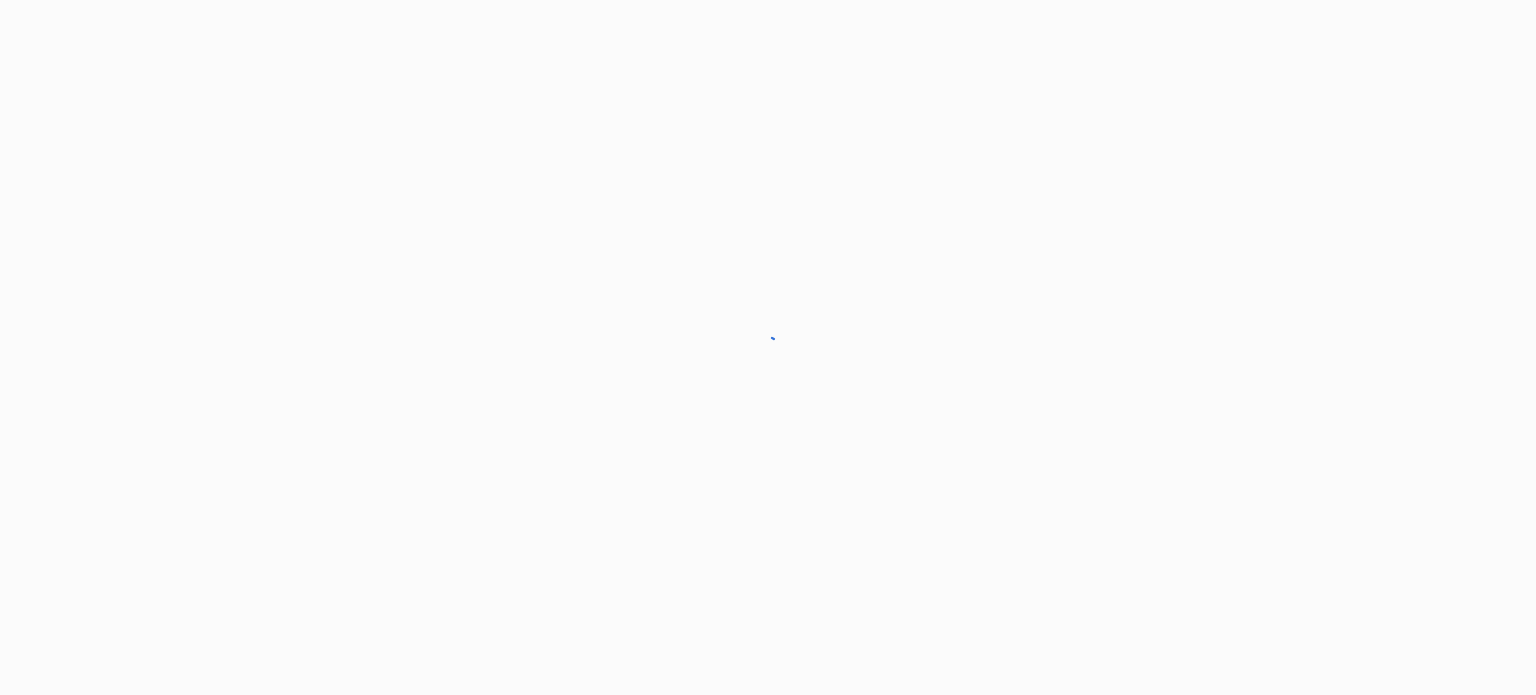 scroll, scrollTop: 0, scrollLeft: 0, axis: both 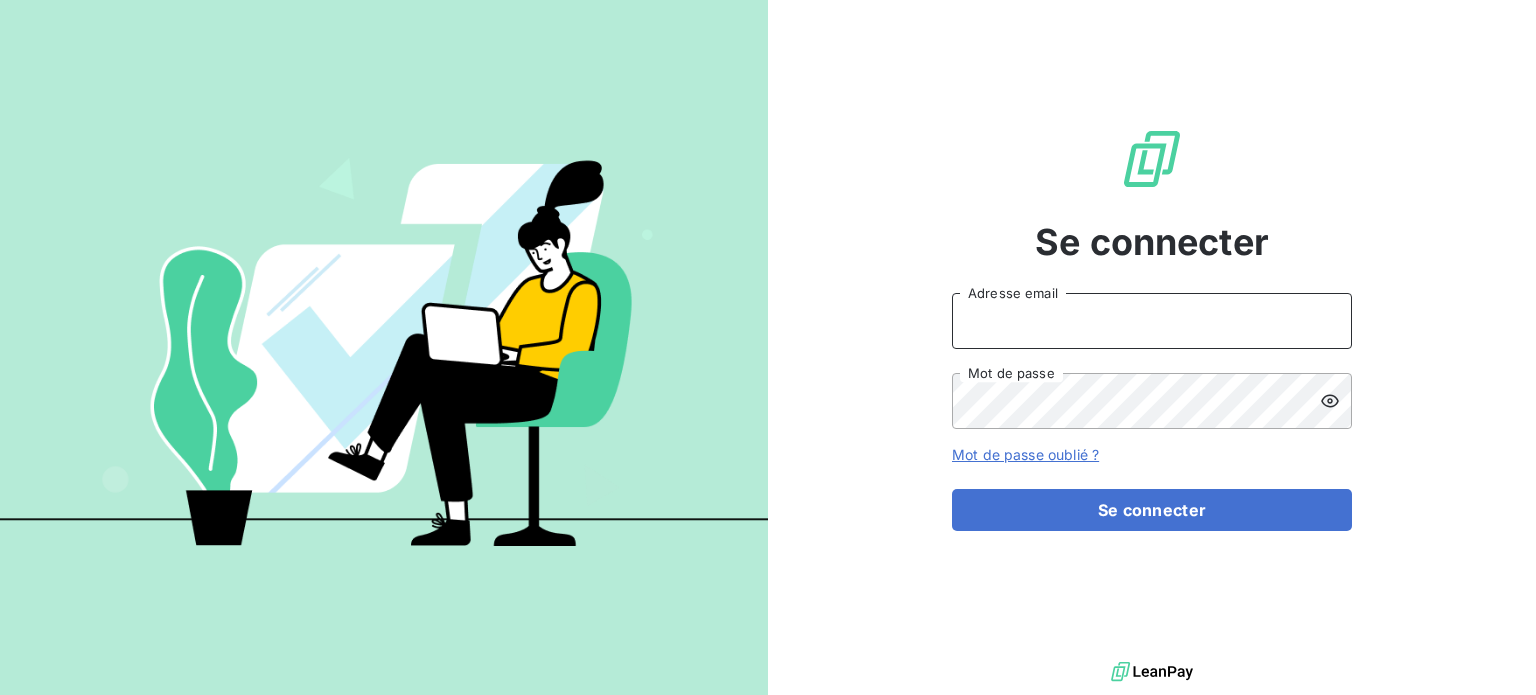 click on "Adresse email" at bounding box center [1152, 321] 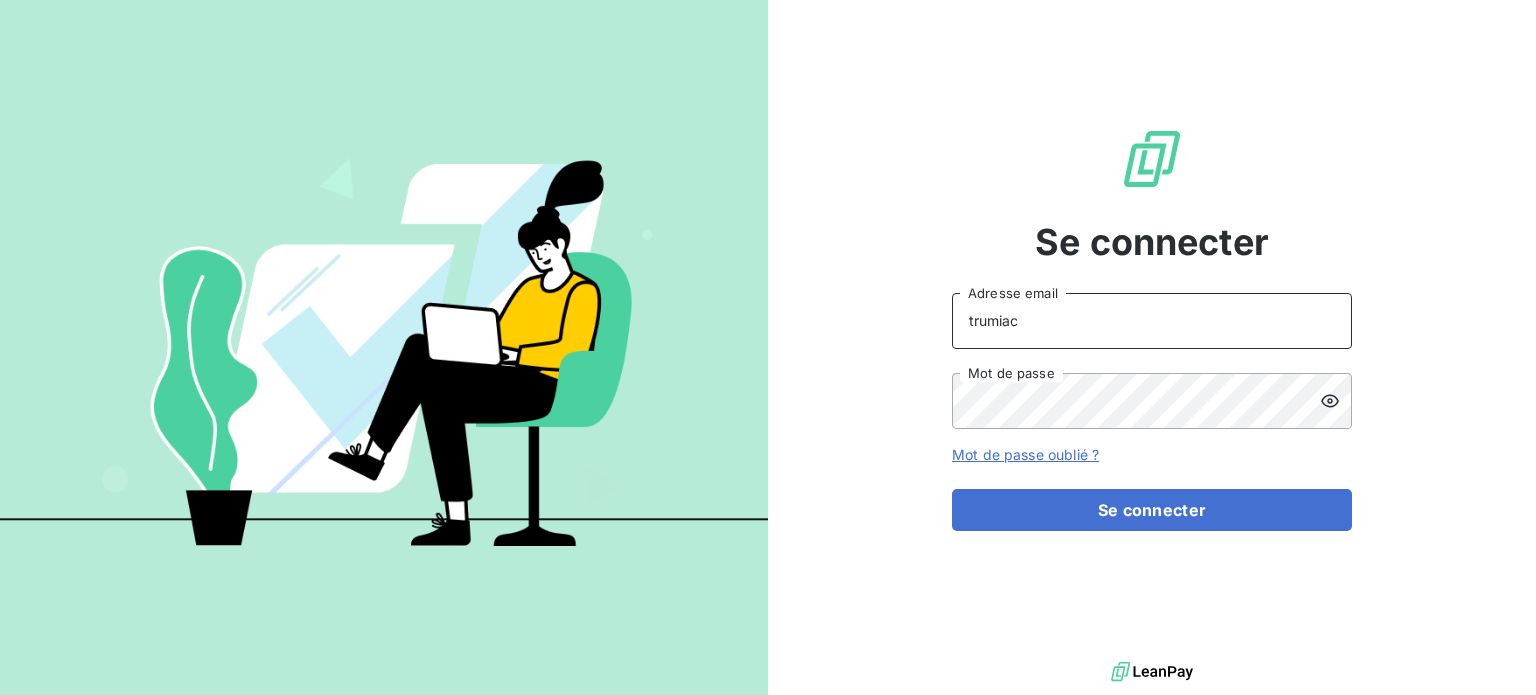 type on "[USERNAME]@[DOMAIN].com" 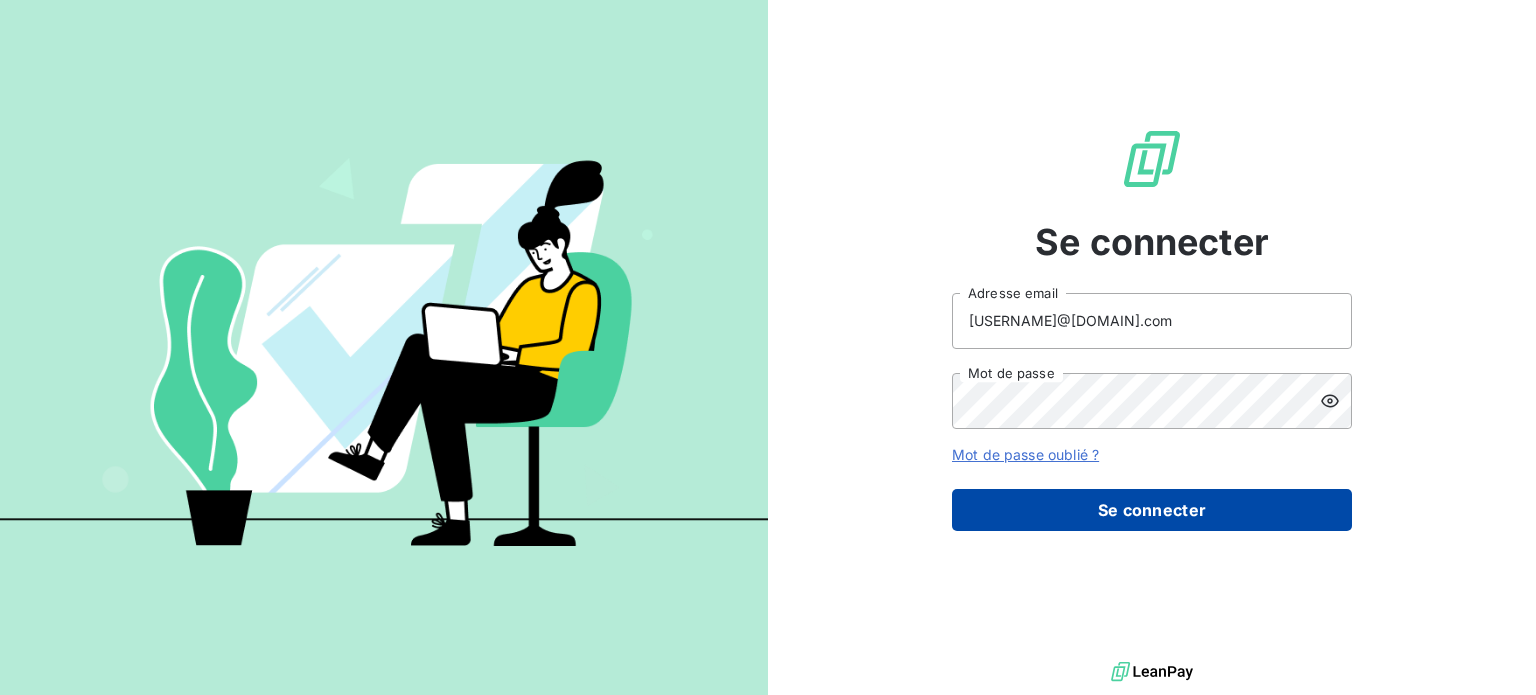 click on "Se connecter" at bounding box center (1152, 510) 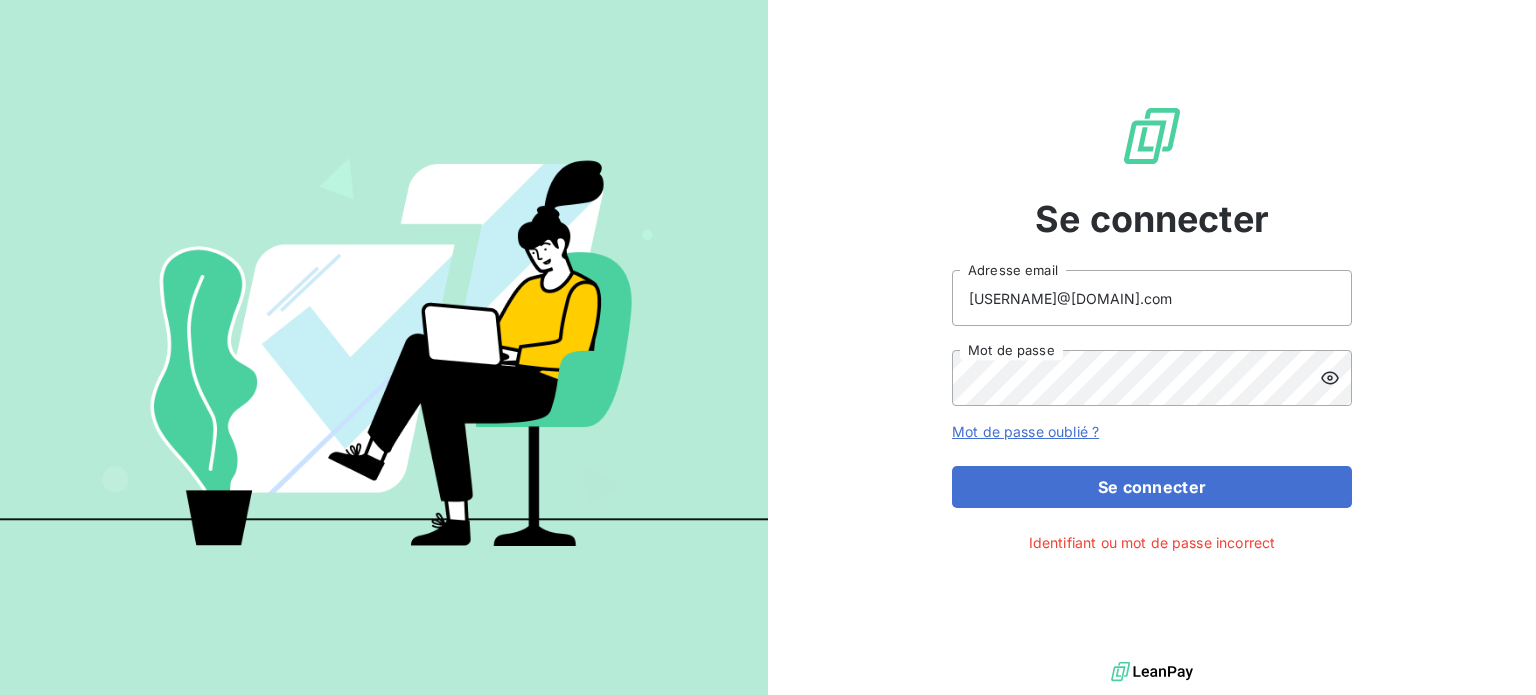 click at bounding box center [1330, 378] 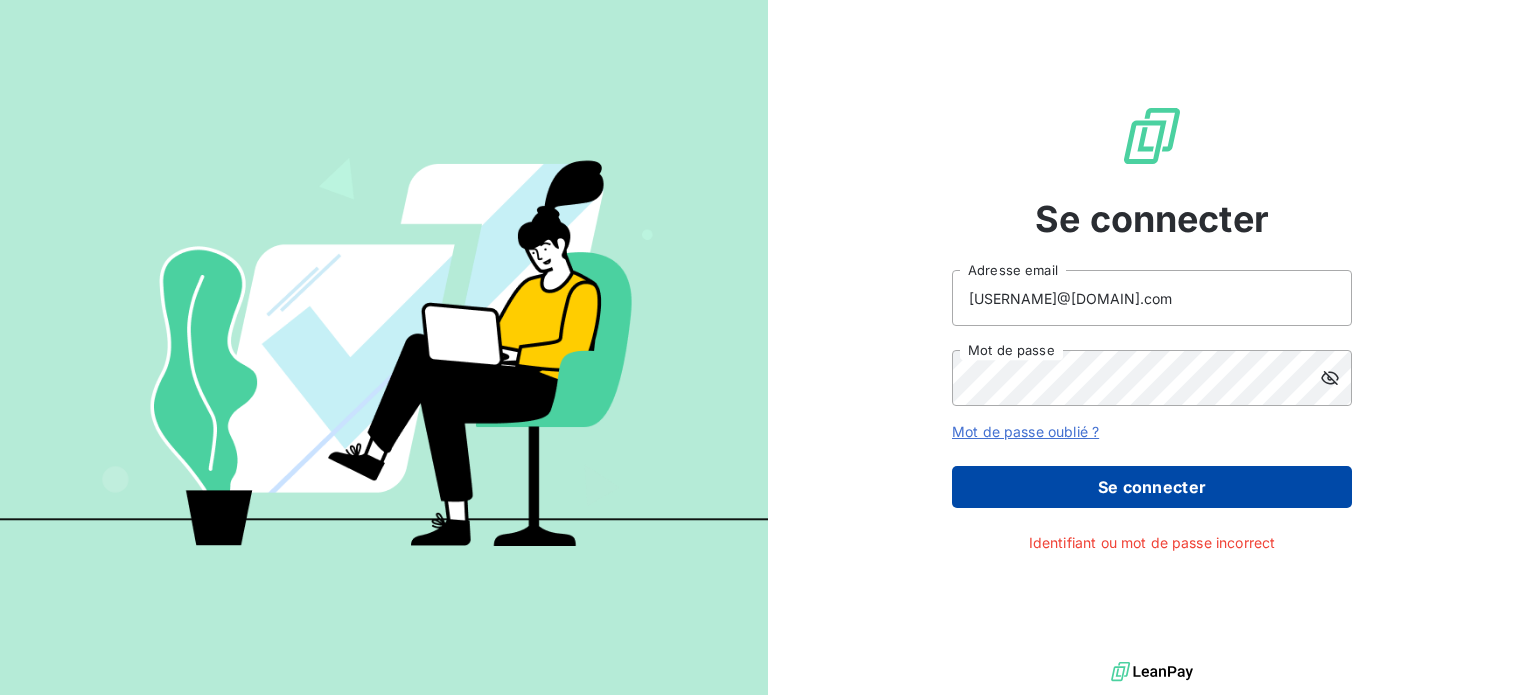 click on "Se connecter" at bounding box center [1152, 487] 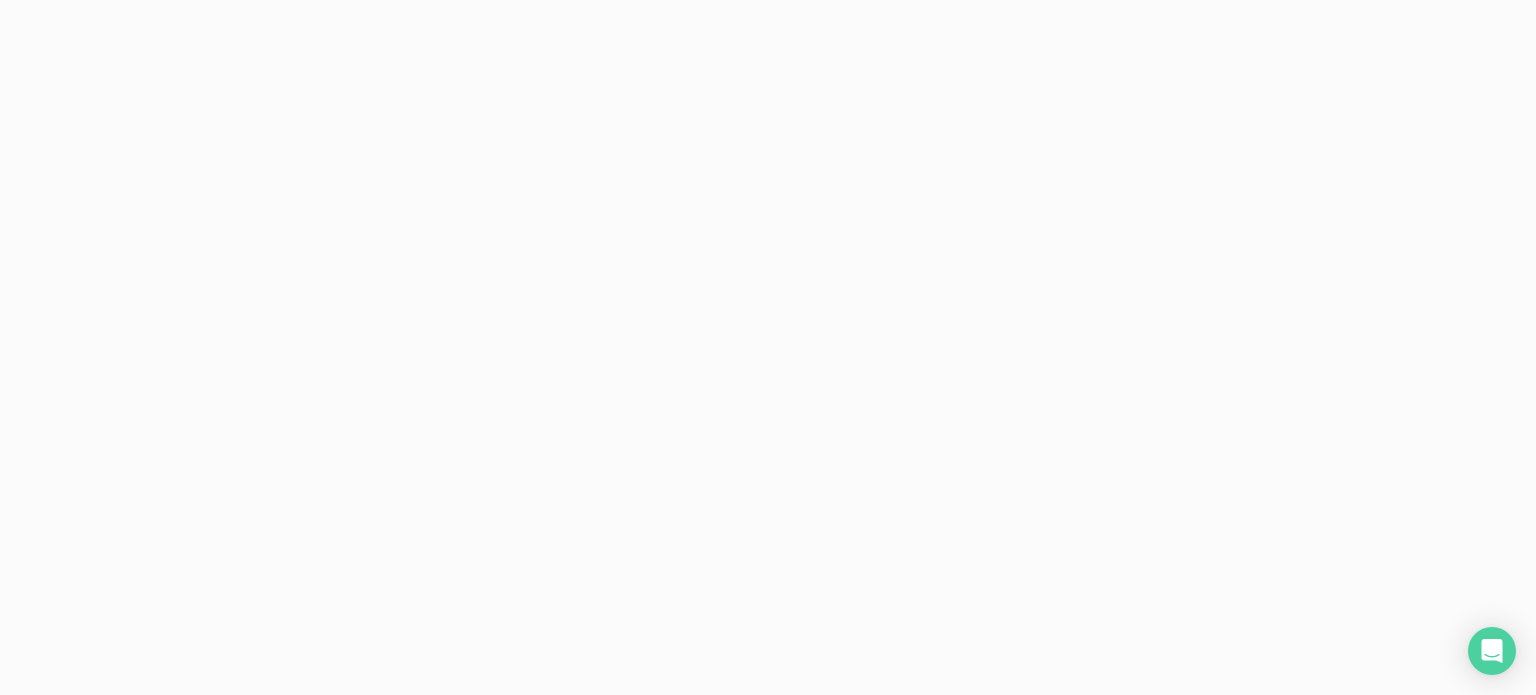 scroll, scrollTop: 0, scrollLeft: 0, axis: both 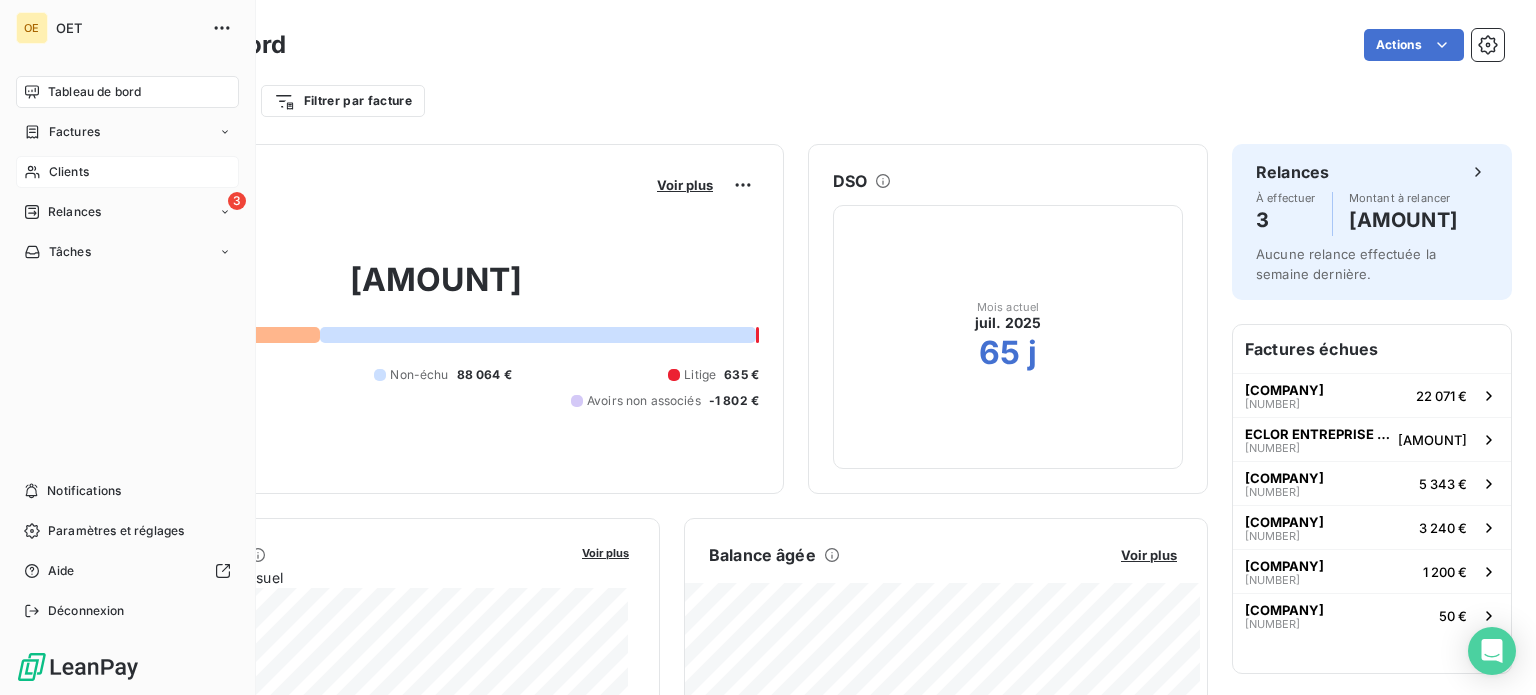 click on "Clients" at bounding box center [69, 172] 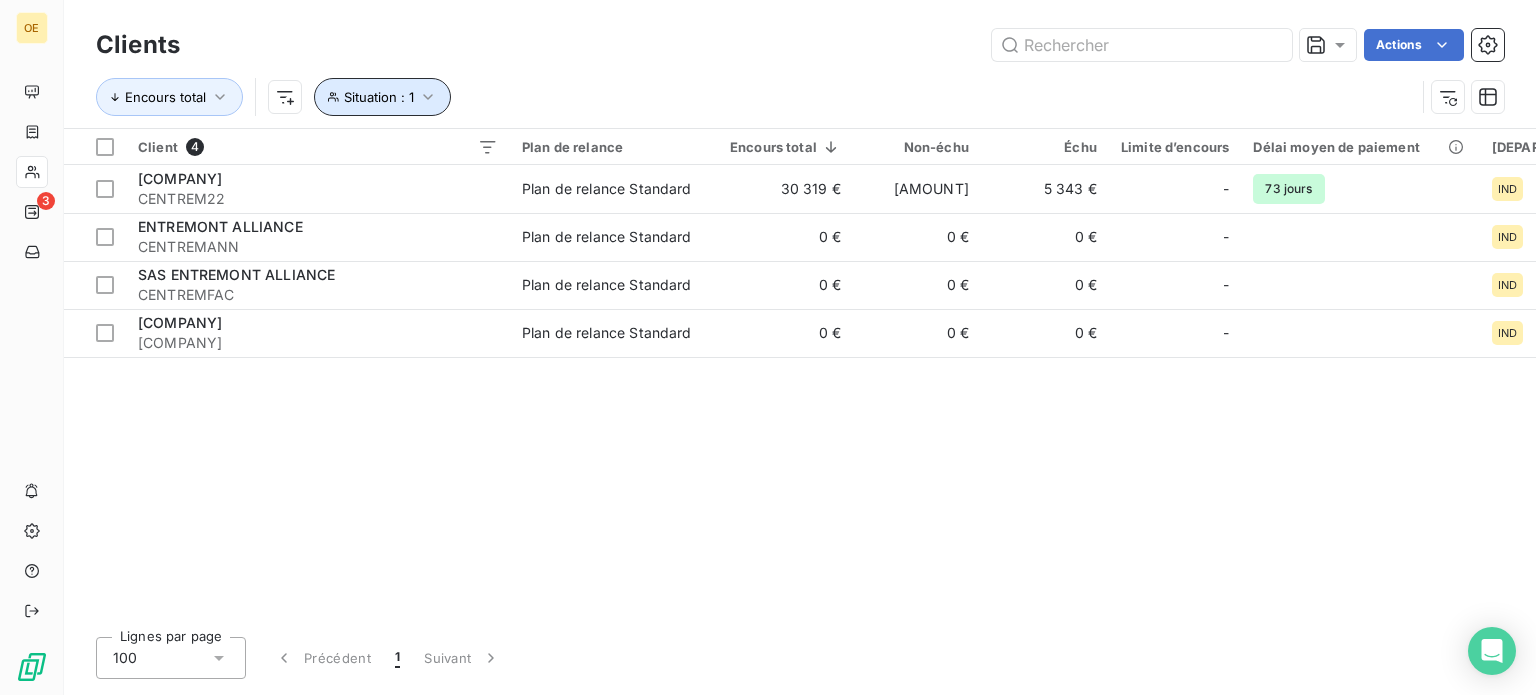 click on "Situation : 1" at bounding box center (379, 97) 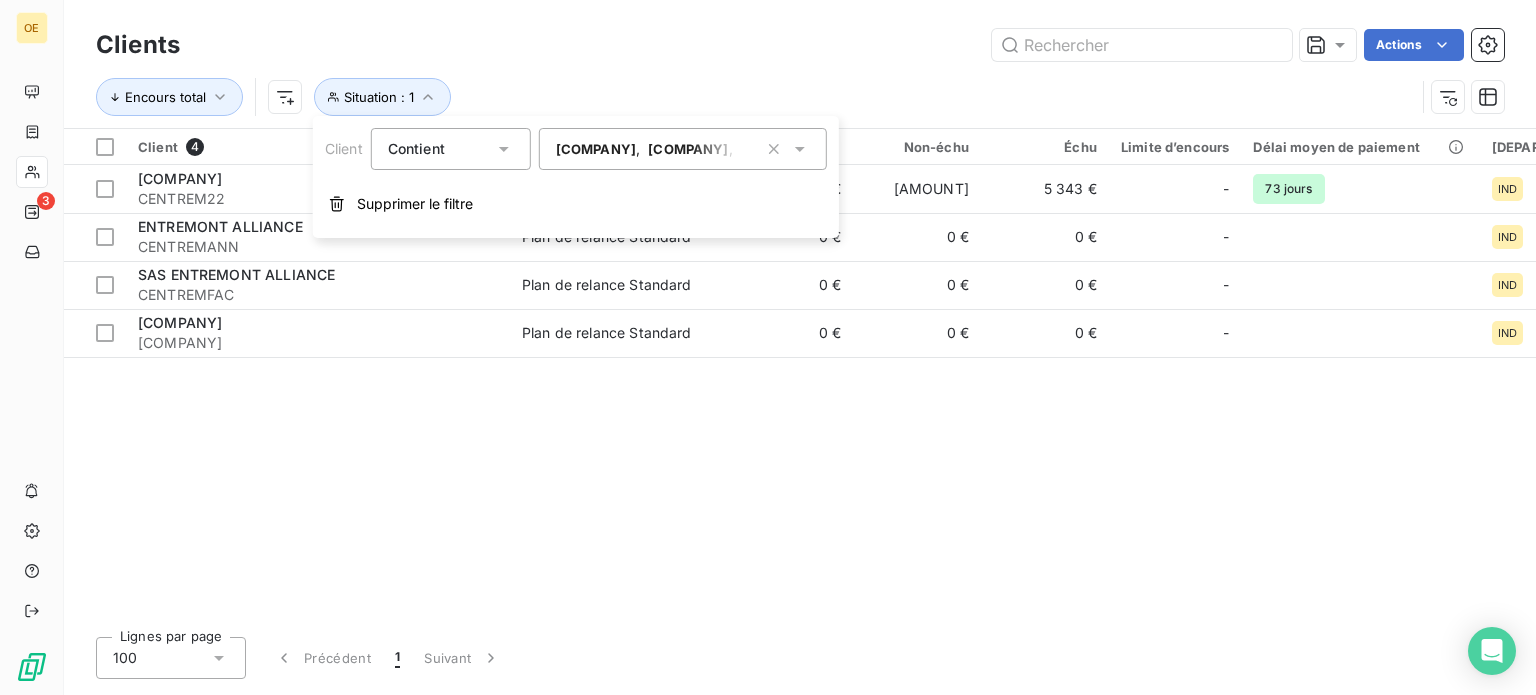 click on "[COMPANY]" at bounding box center [596, 149] 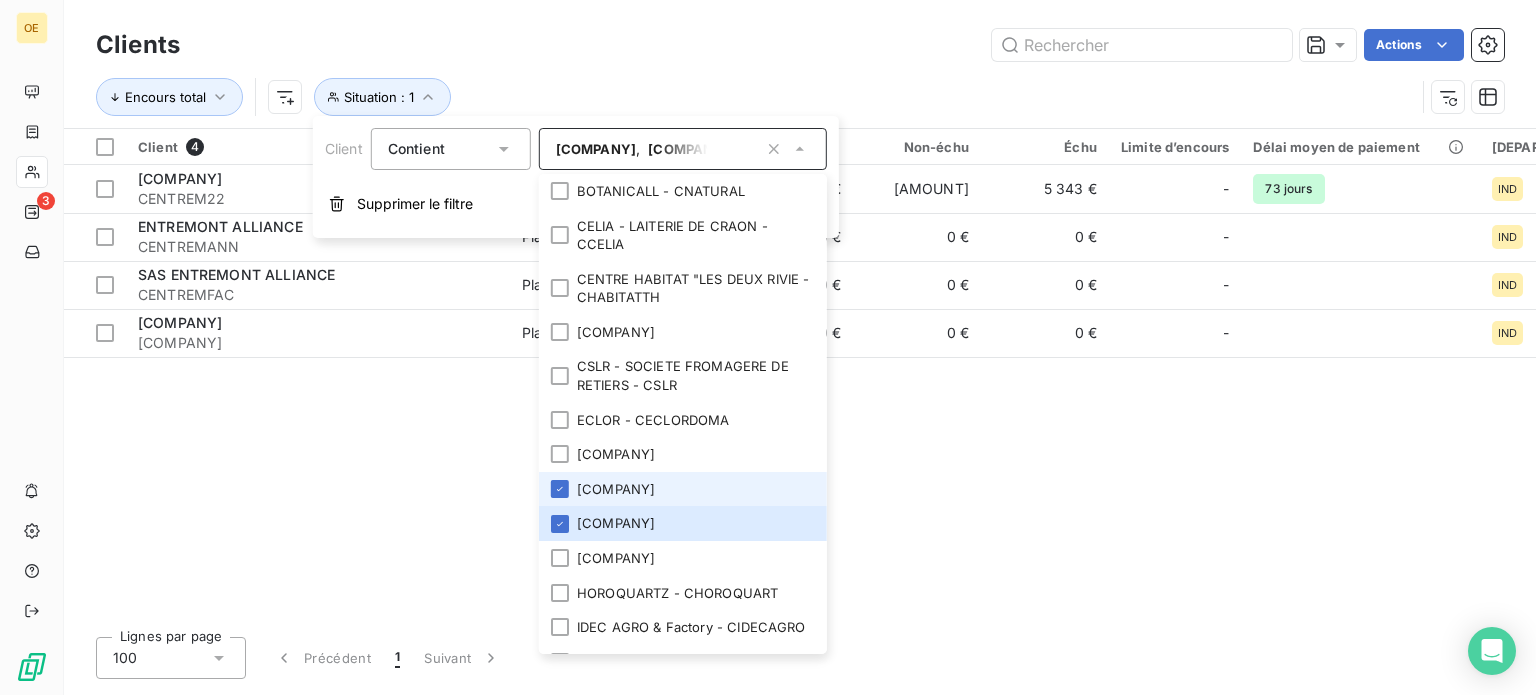 click on "[COMPANY]" at bounding box center (596, 149) 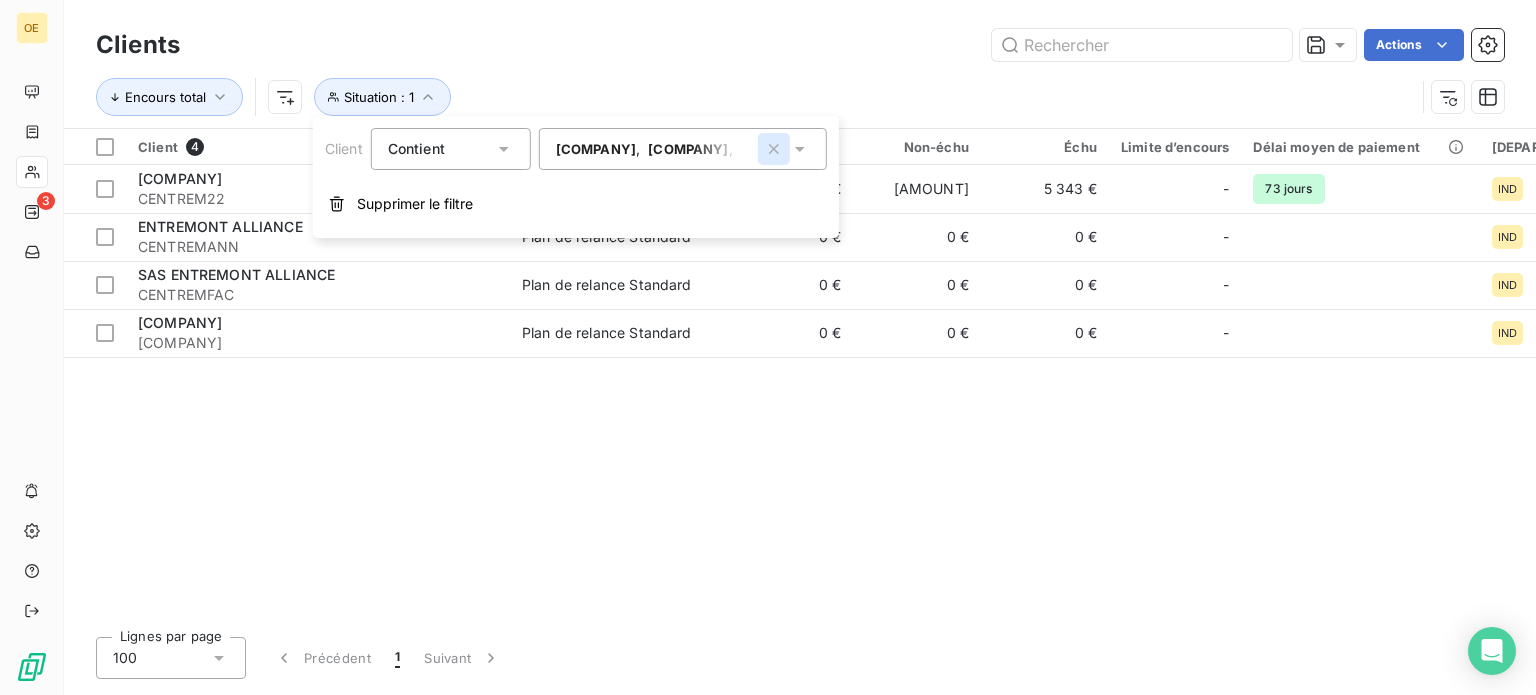click at bounding box center (774, 149) 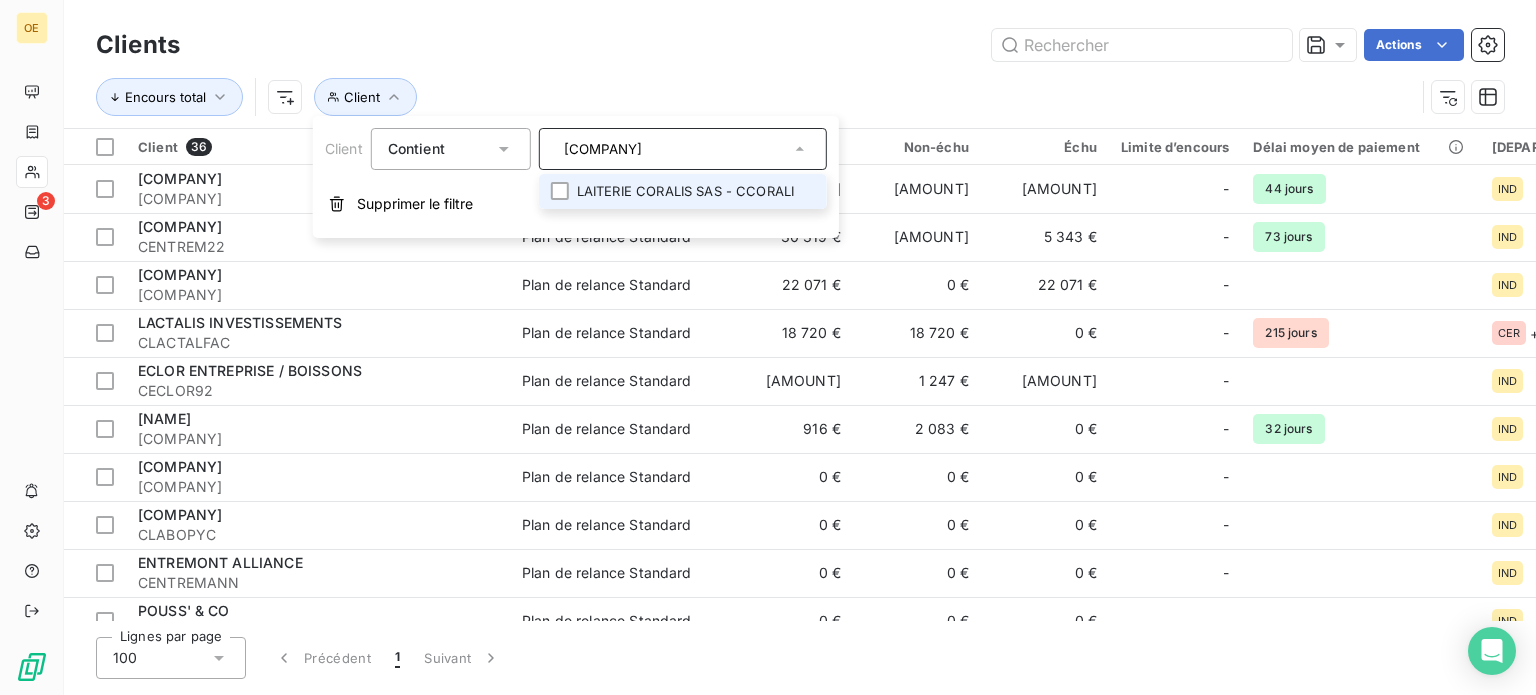 type on "[COMPANY]" 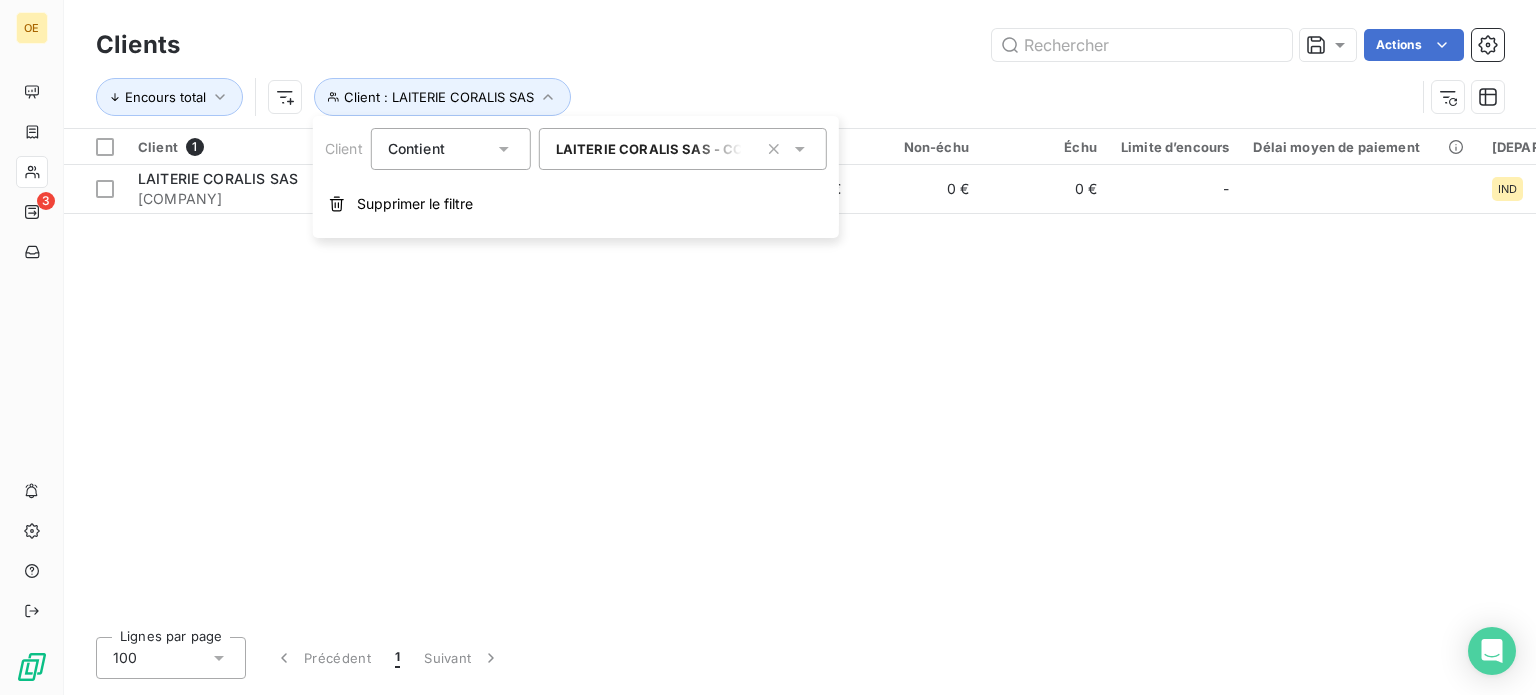 type 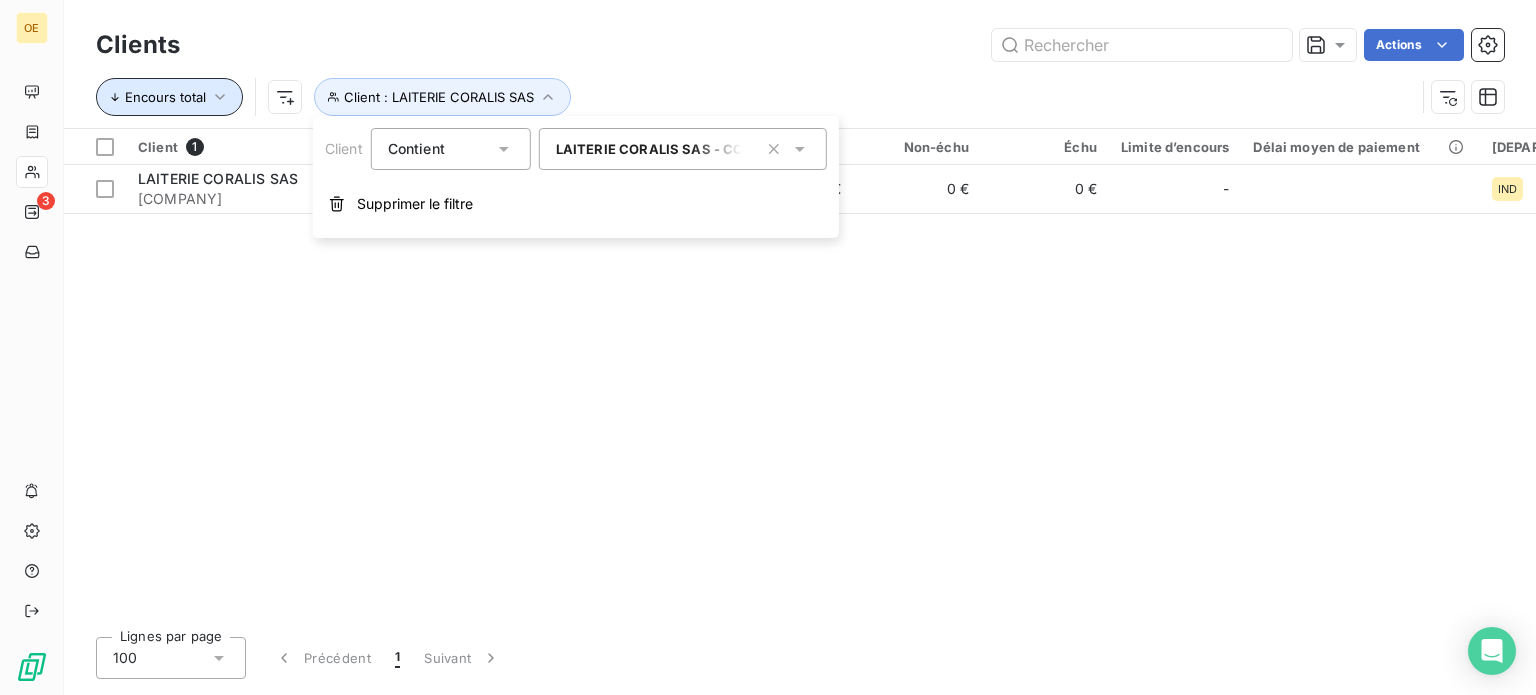 click at bounding box center [220, 97] 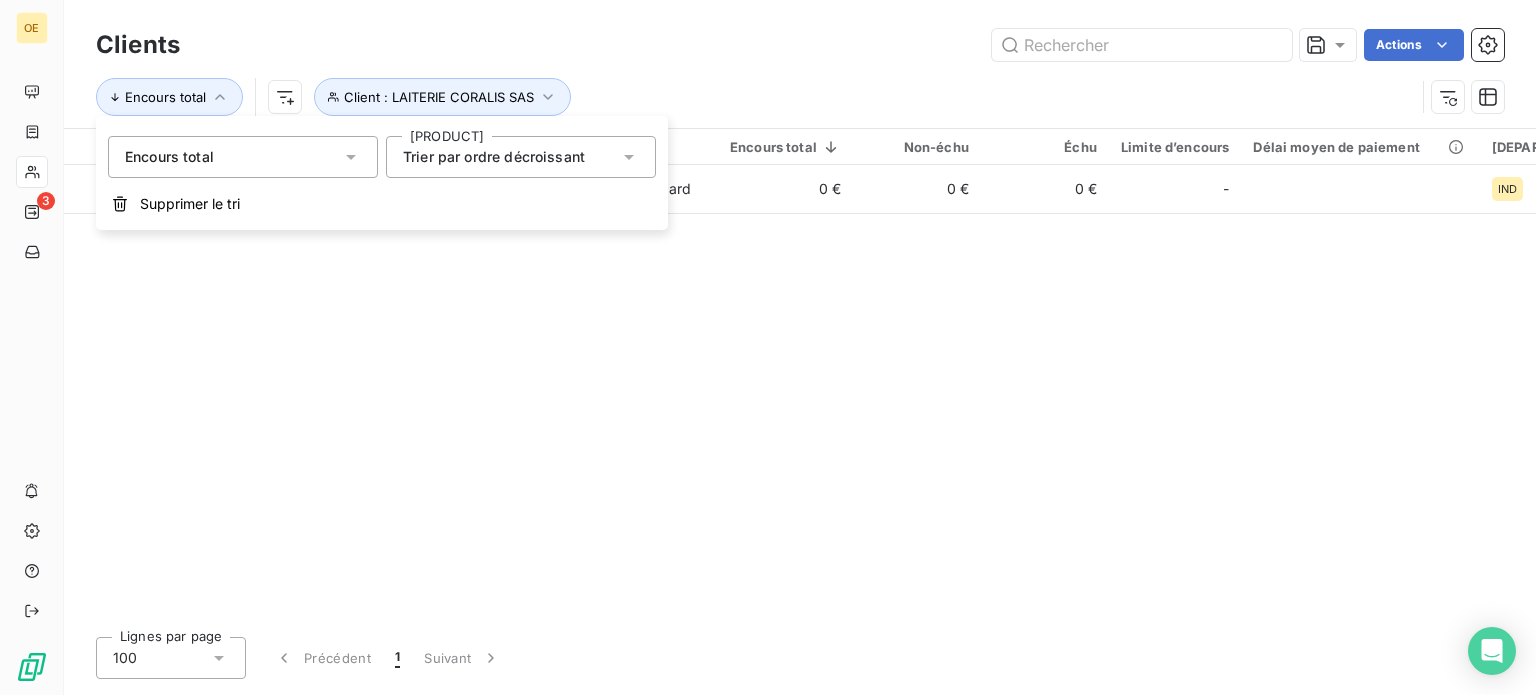 click on "Encours total" at bounding box center [243, 157] 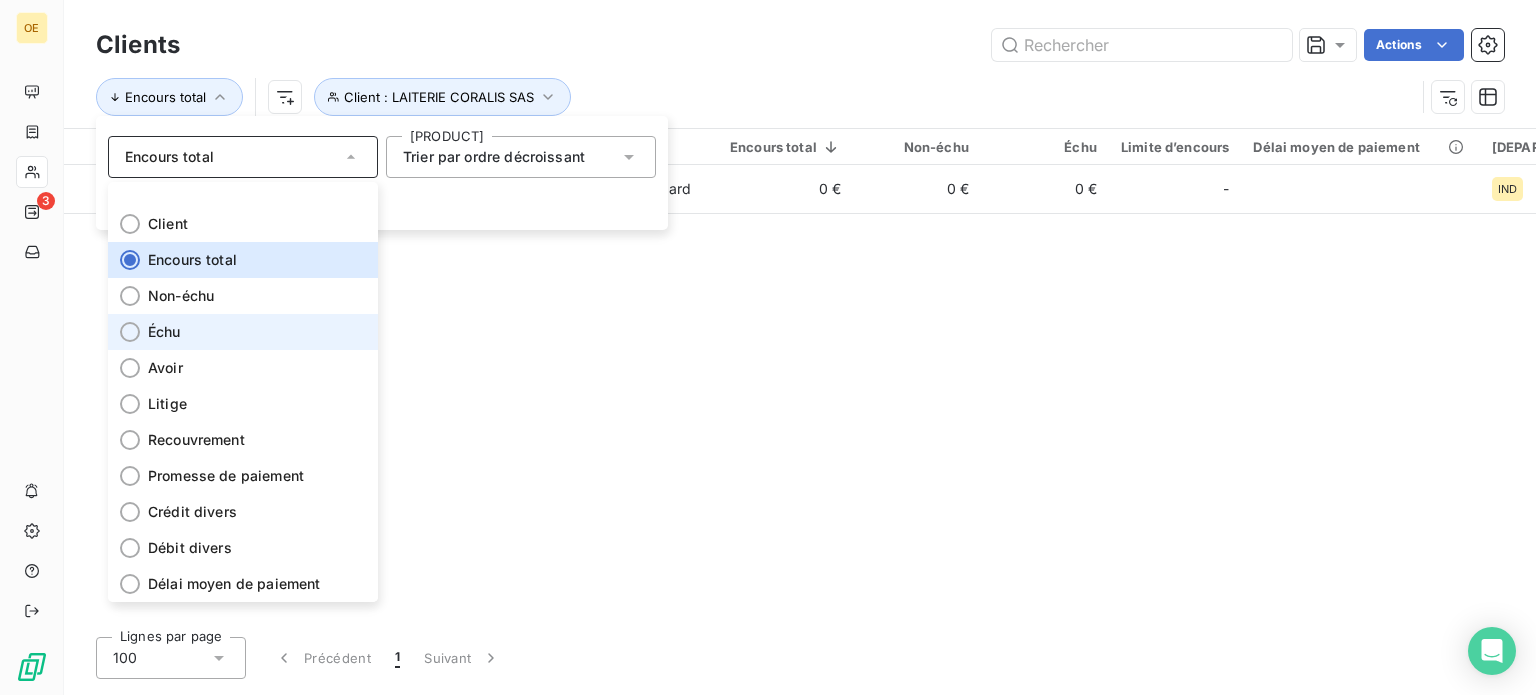click on "Échu" at bounding box center [243, 332] 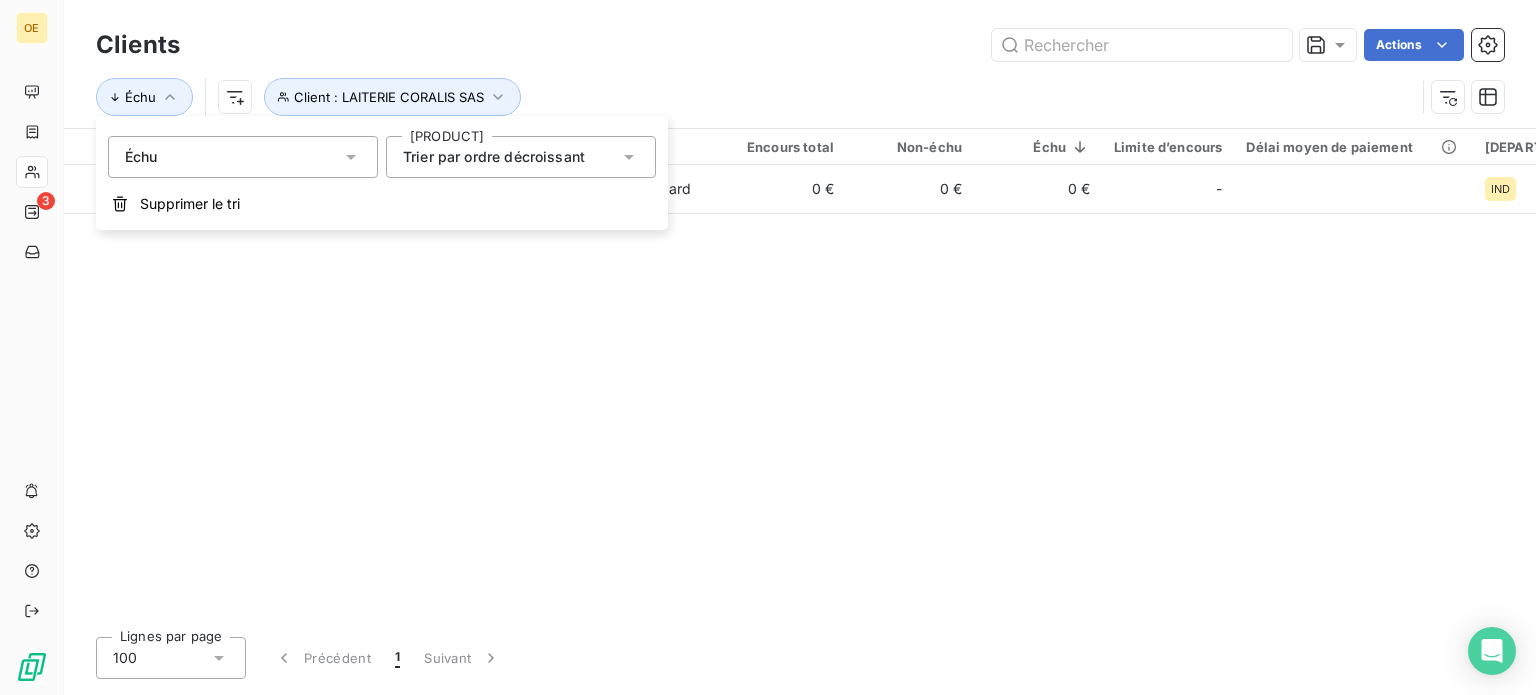 click at bounding box center (351, 157) 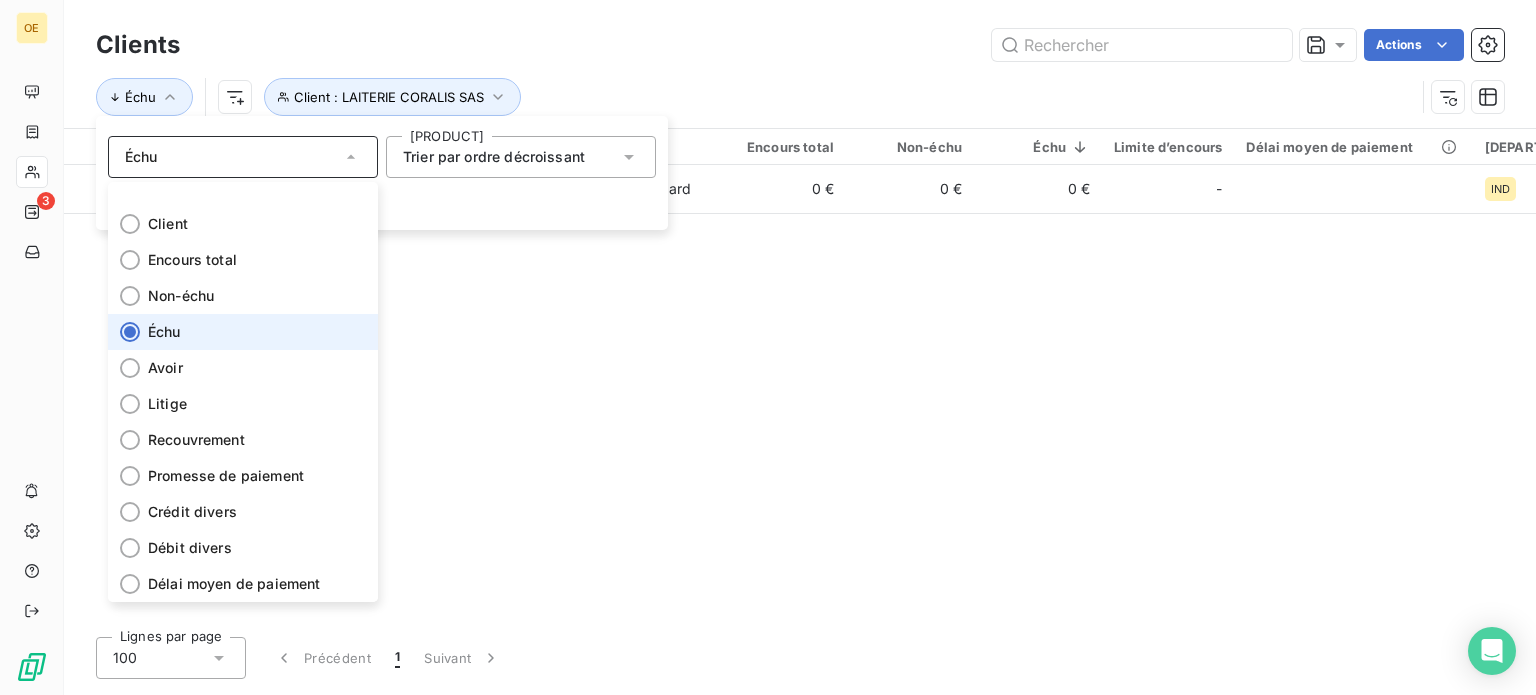 click at bounding box center [351, 157] 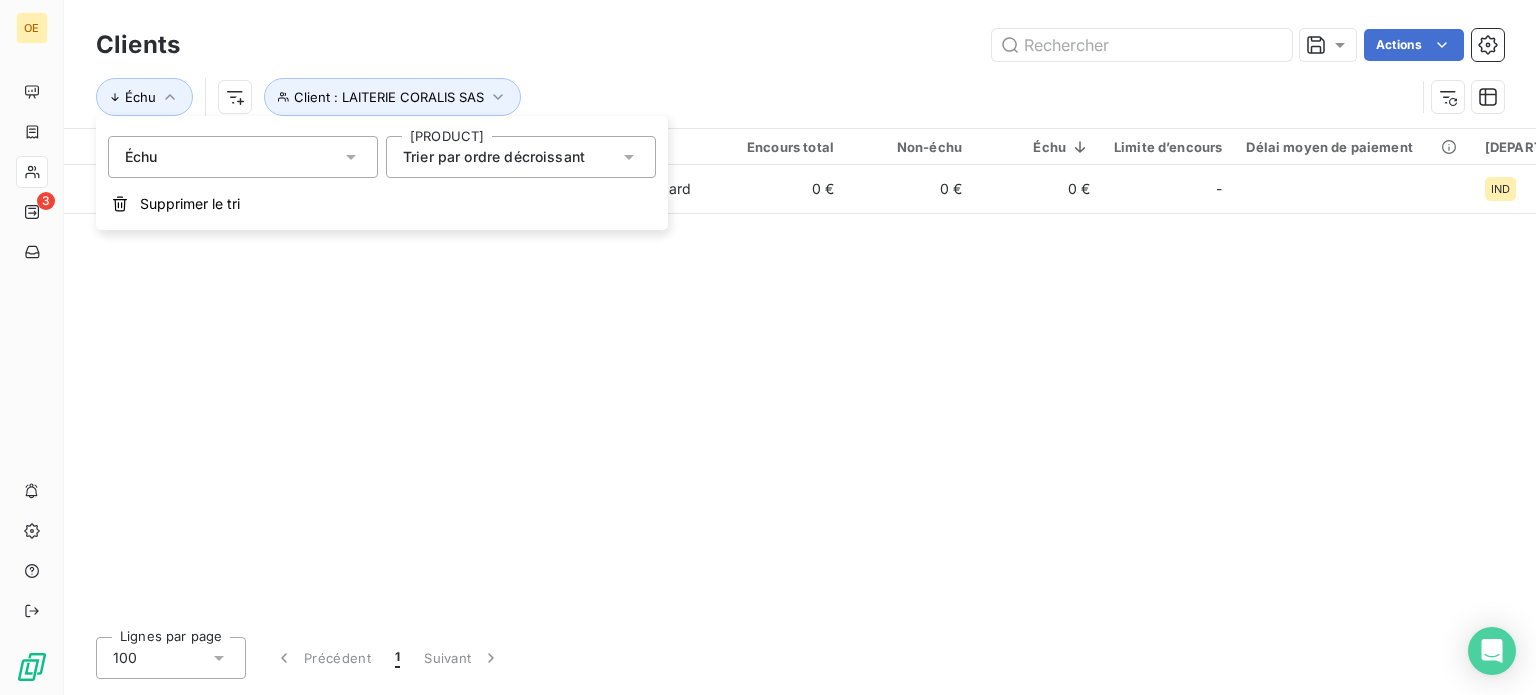 click at bounding box center [351, 157] 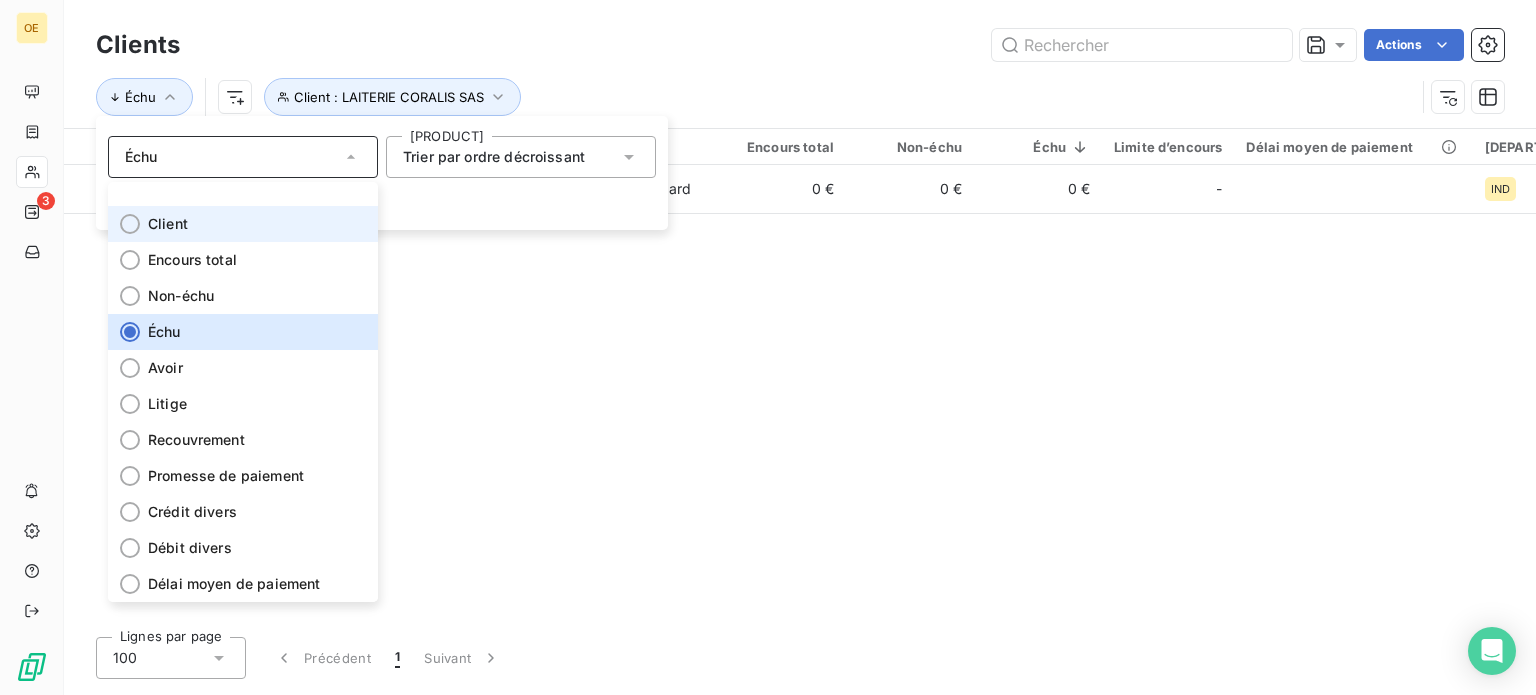 click at bounding box center (130, 224) 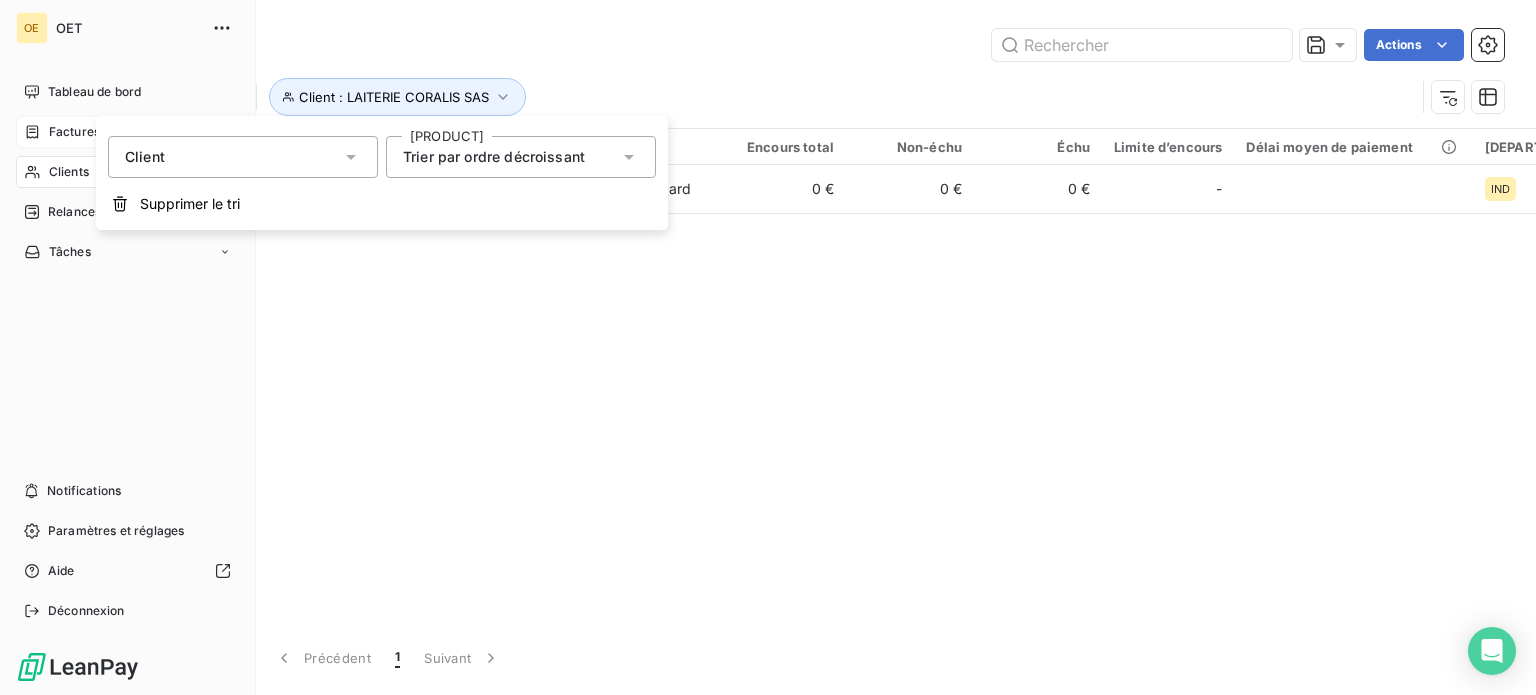 click at bounding box center [32, 132] 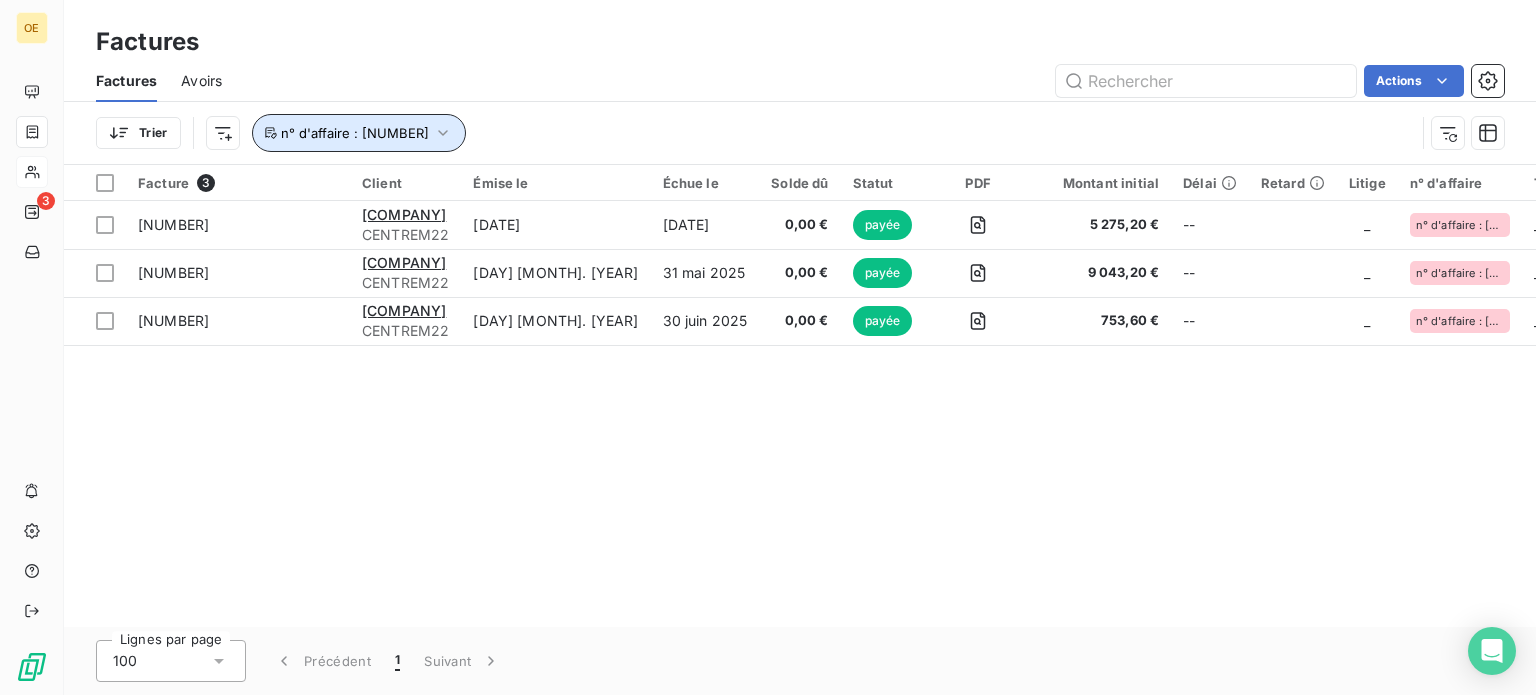 click at bounding box center [443, 133] 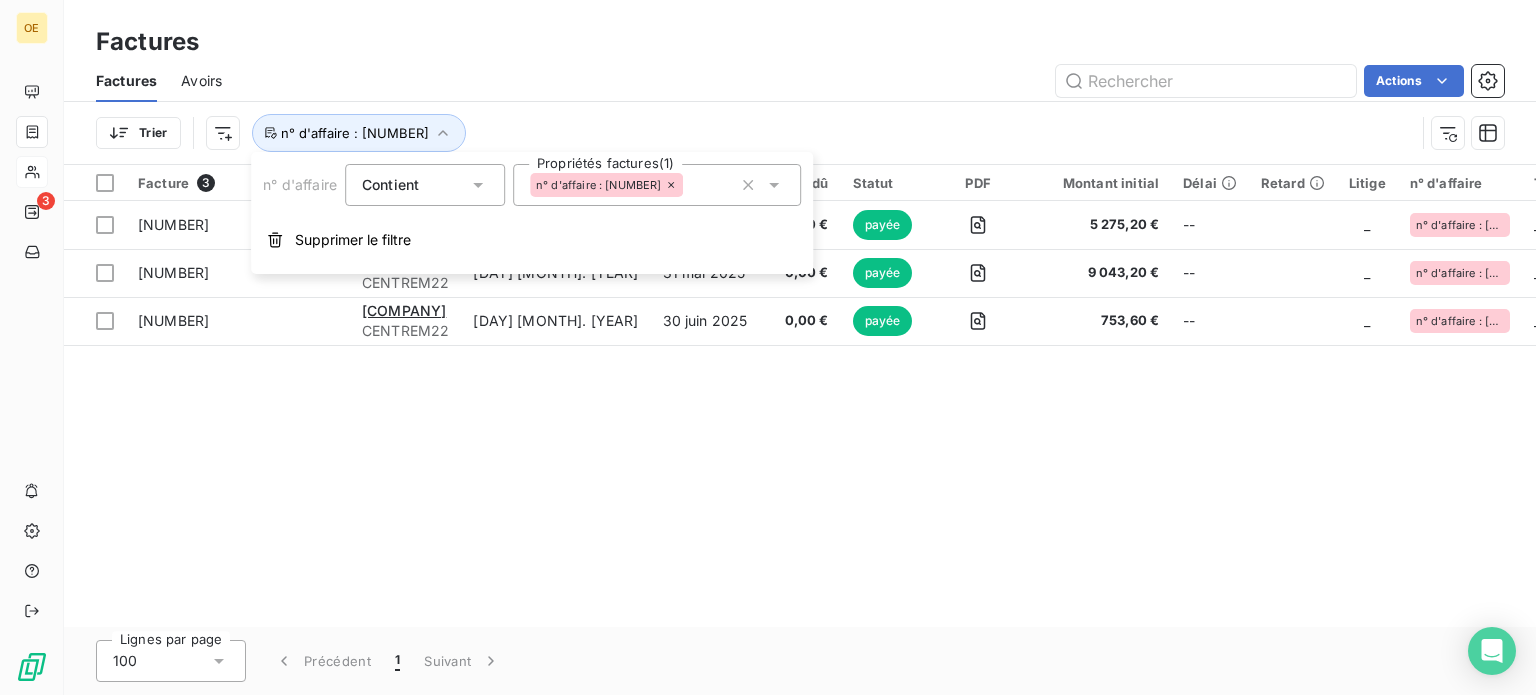 click at bounding box center (748, 185) 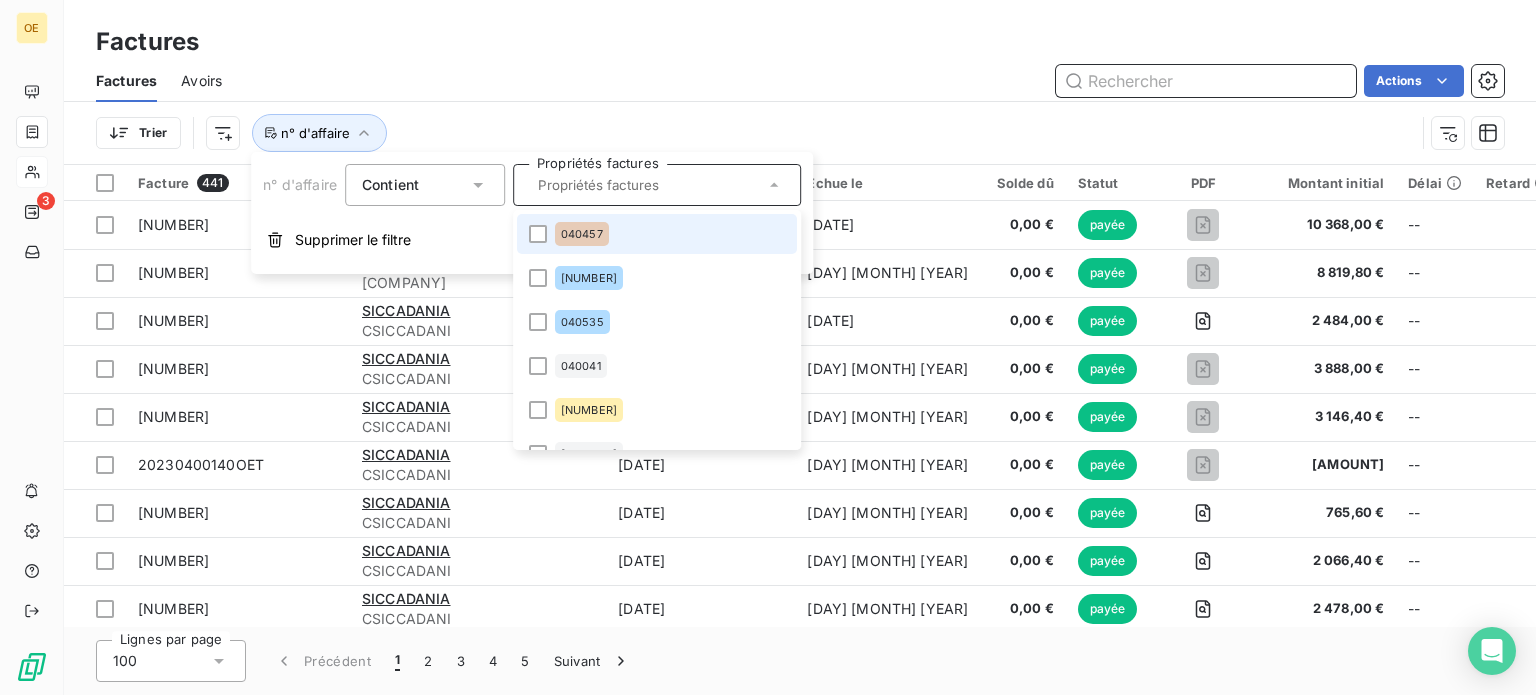 click at bounding box center (1206, 81) 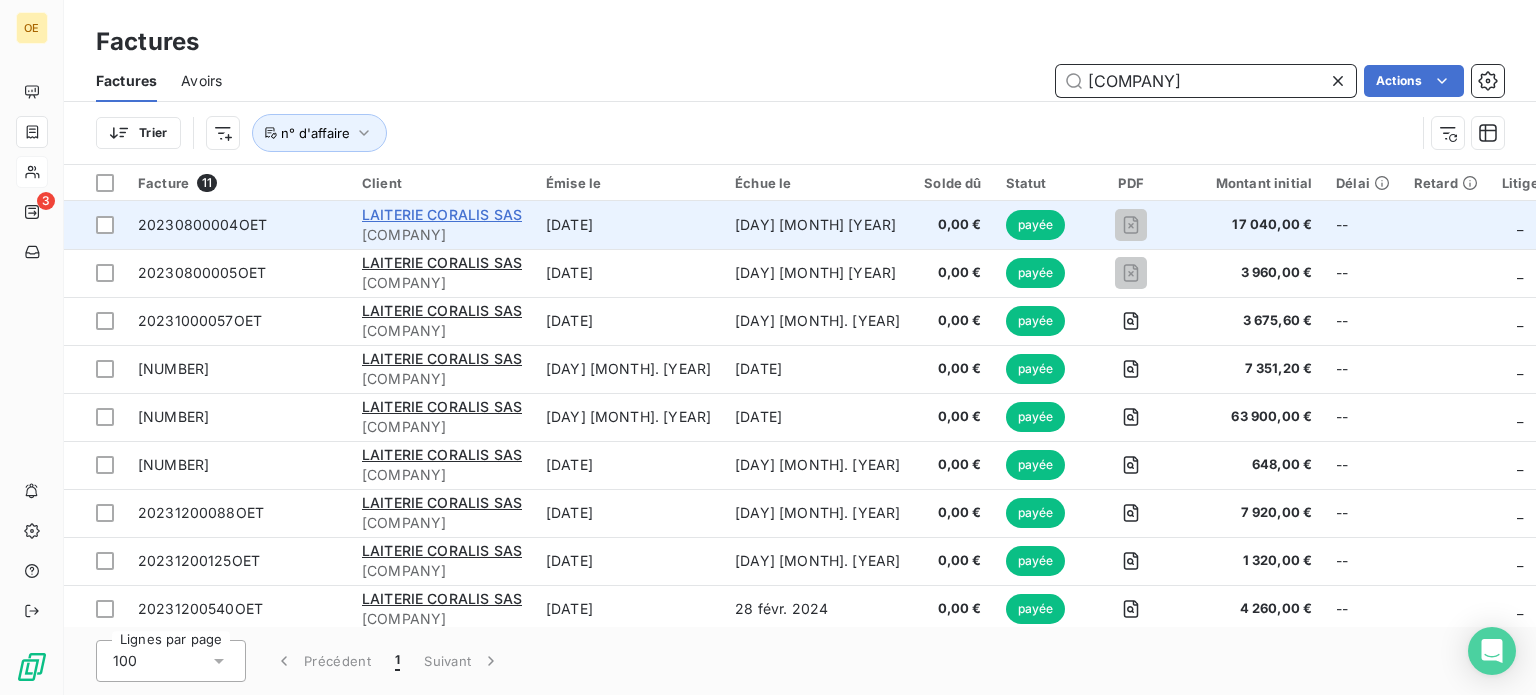 type on "[COMPANY]" 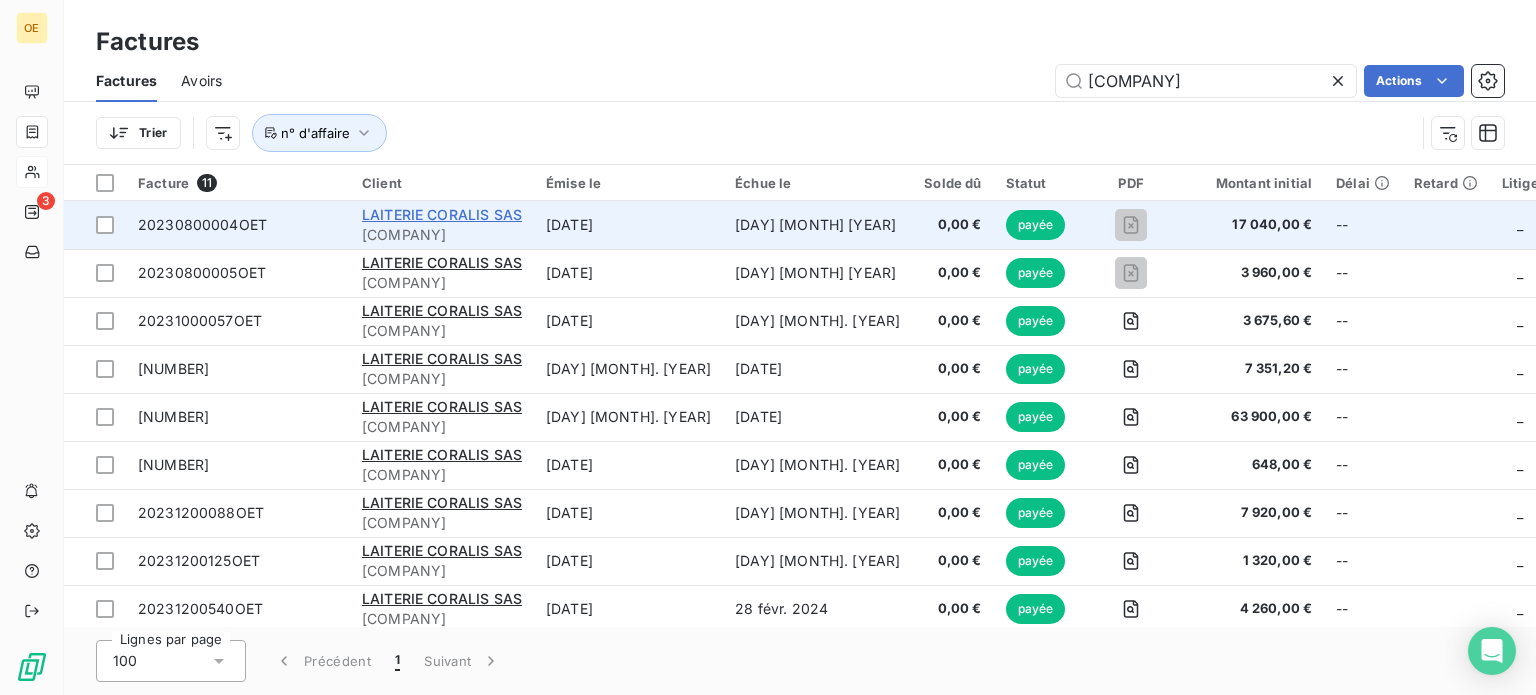 click on "LAITERIE CORALIS SAS" at bounding box center [442, 214] 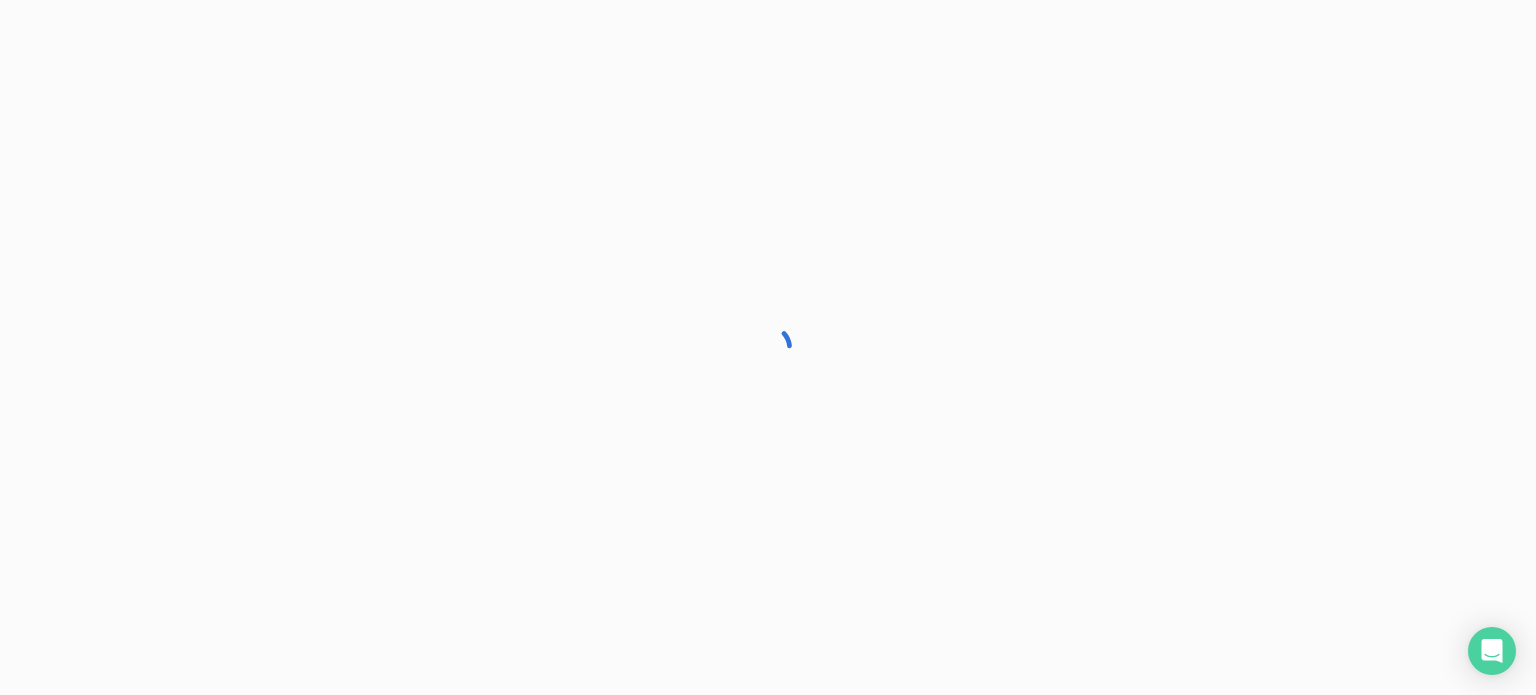 click at bounding box center [768, 347] 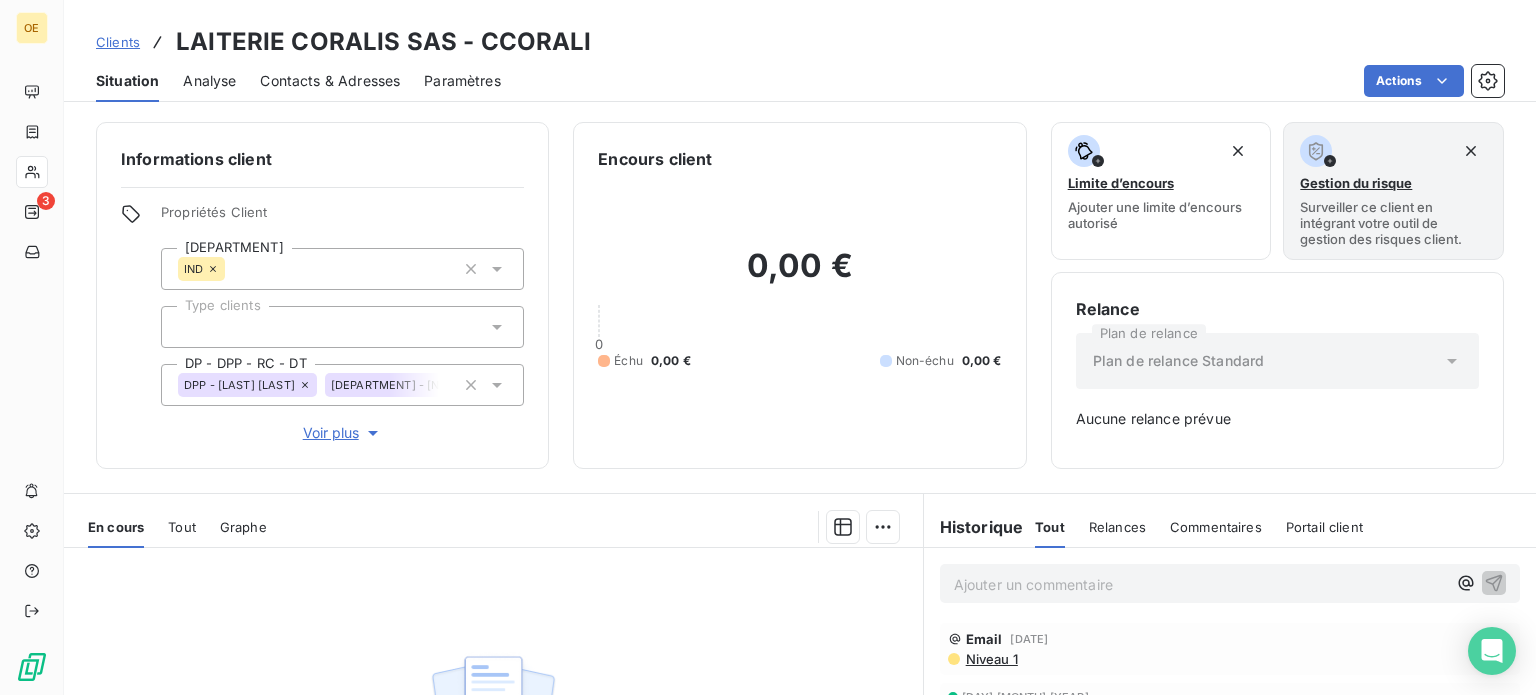 click at bounding box center [373, 433] 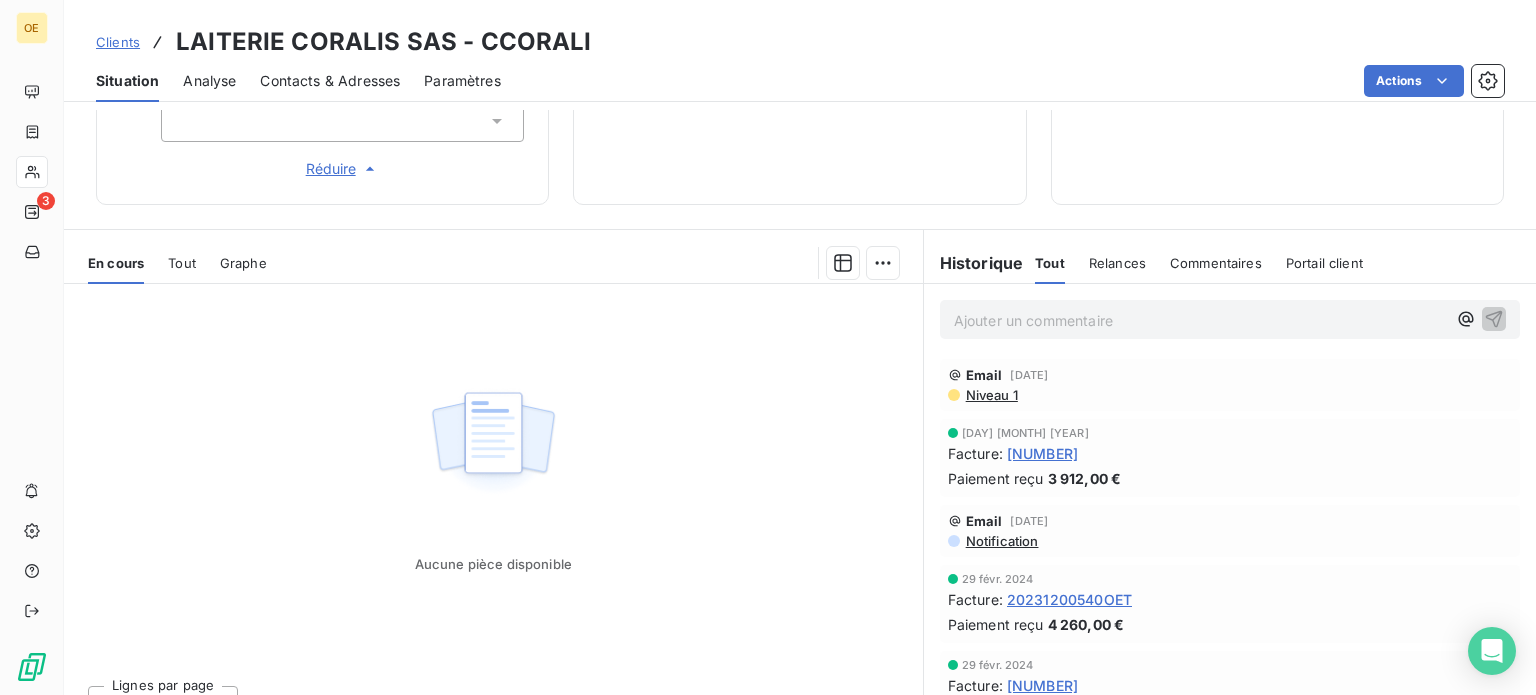 scroll, scrollTop: 355, scrollLeft: 0, axis: vertical 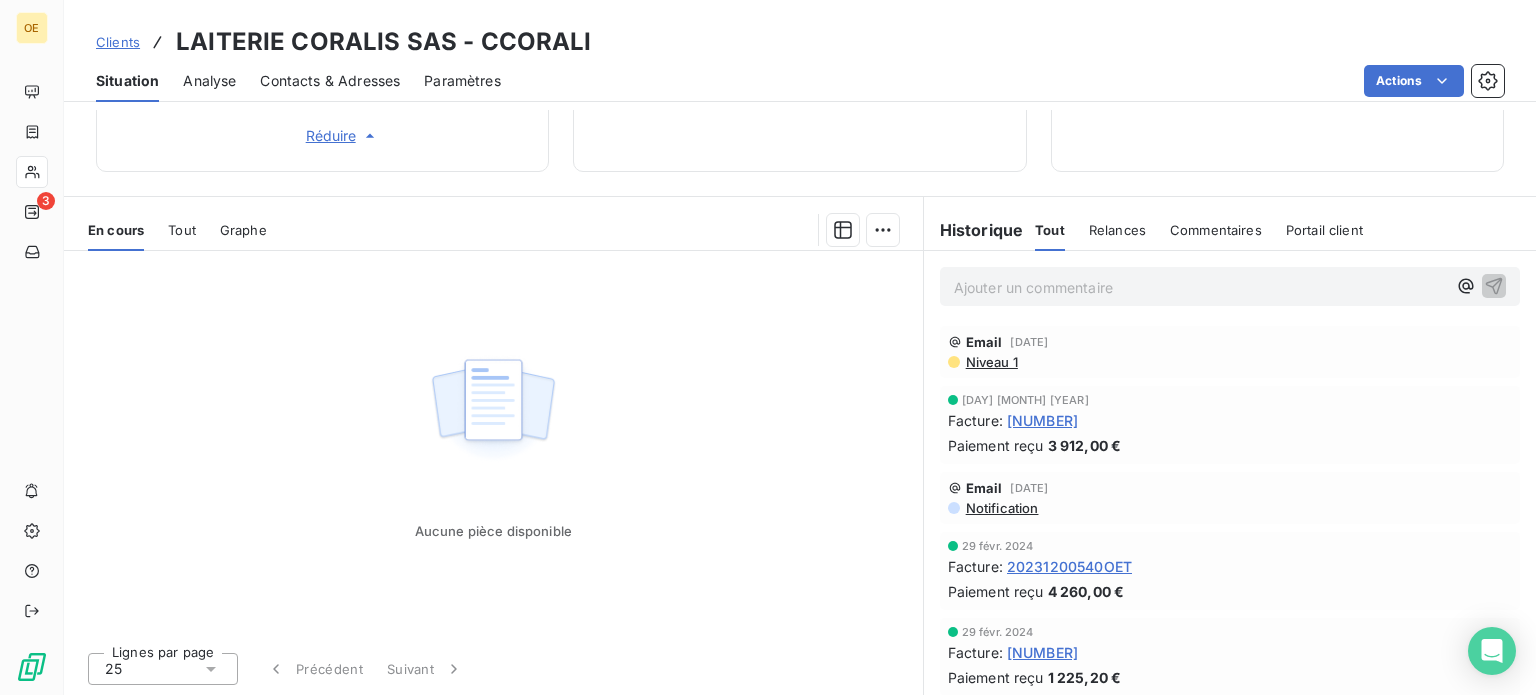 click on "[NUMBER]" at bounding box center (1042, 420) 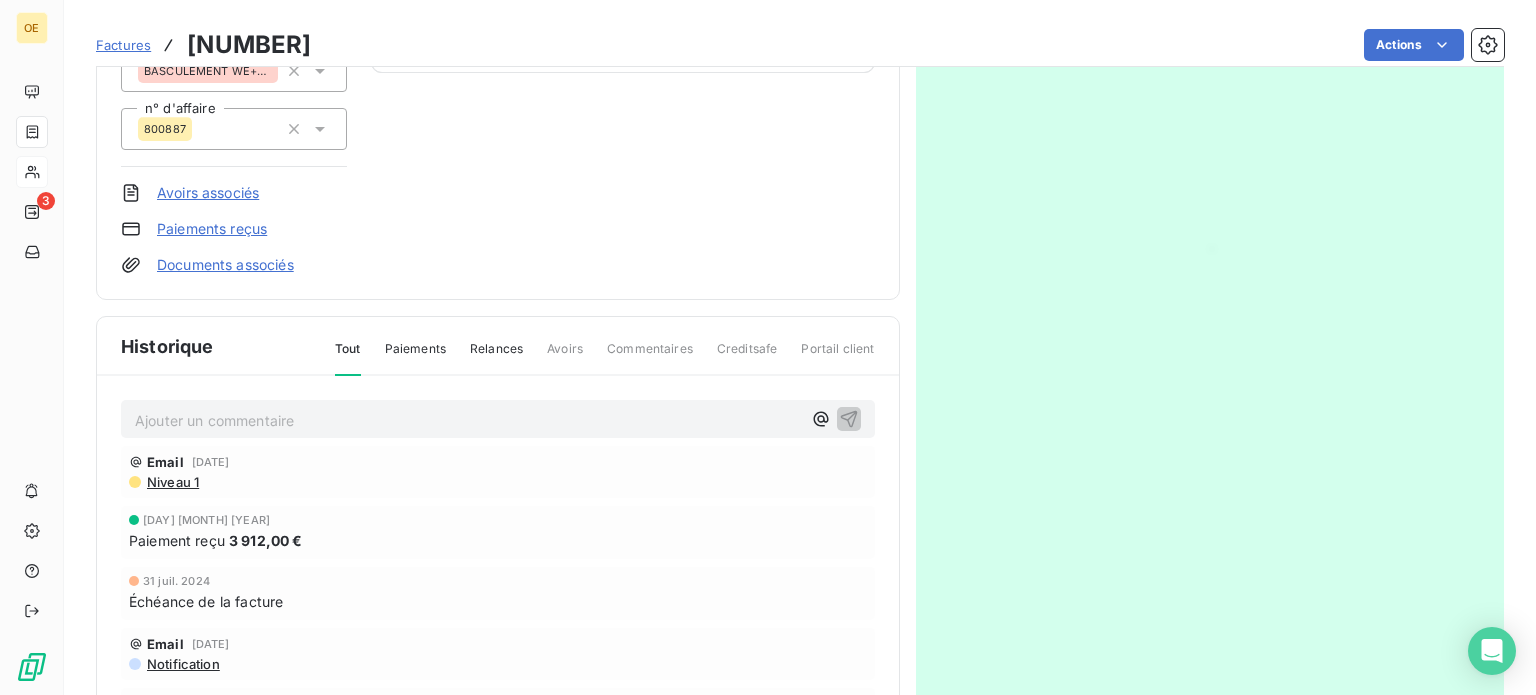 scroll, scrollTop: 302, scrollLeft: 0, axis: vertical 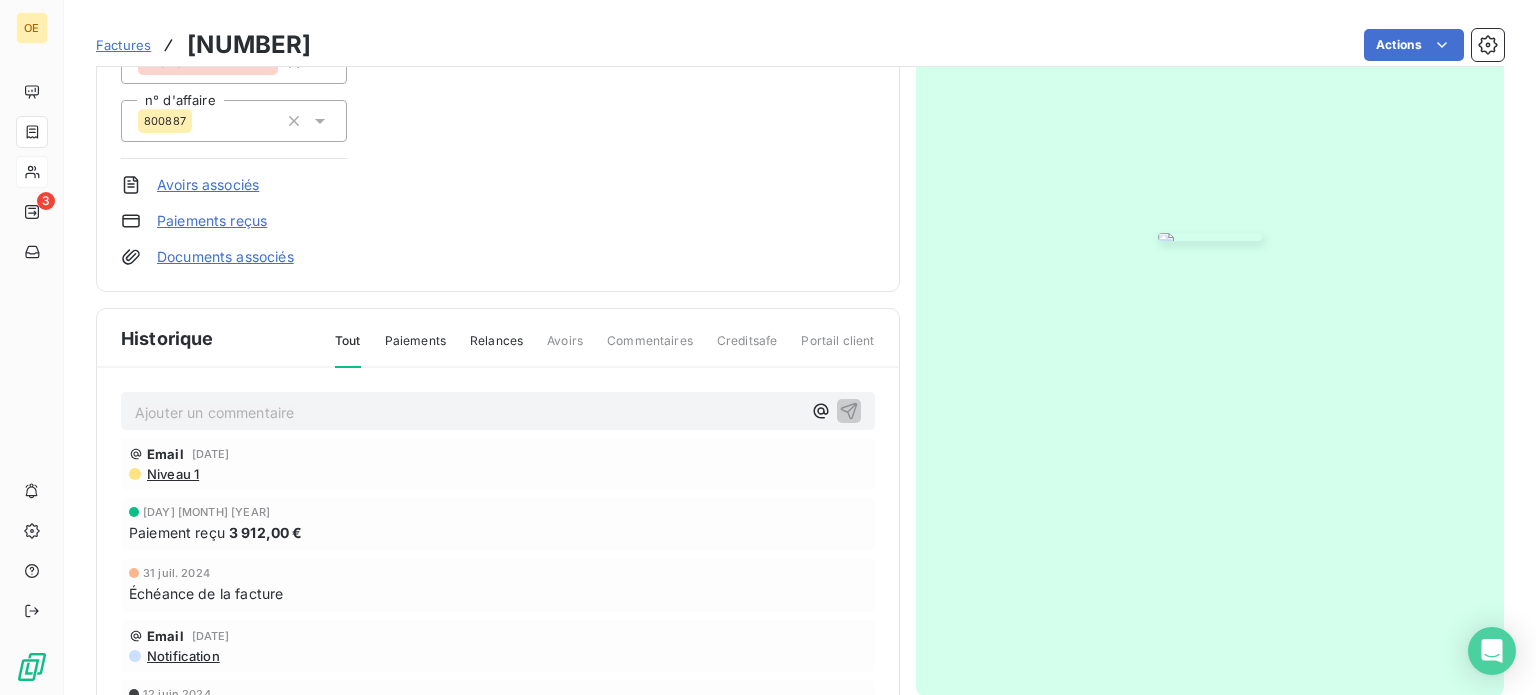 click at bounding box center [1210, 237] 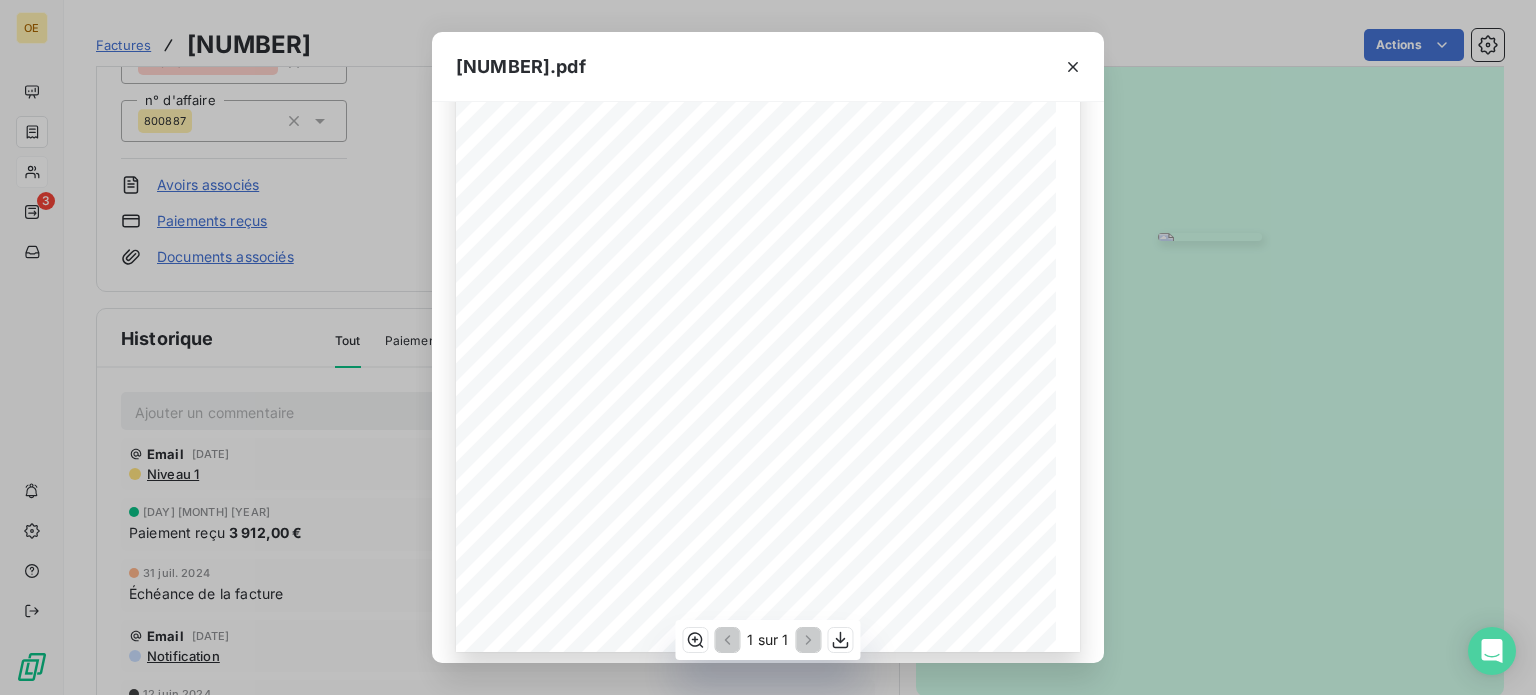 scroll, scrollTop: 336, scrollLeft: 0, axis: vertical 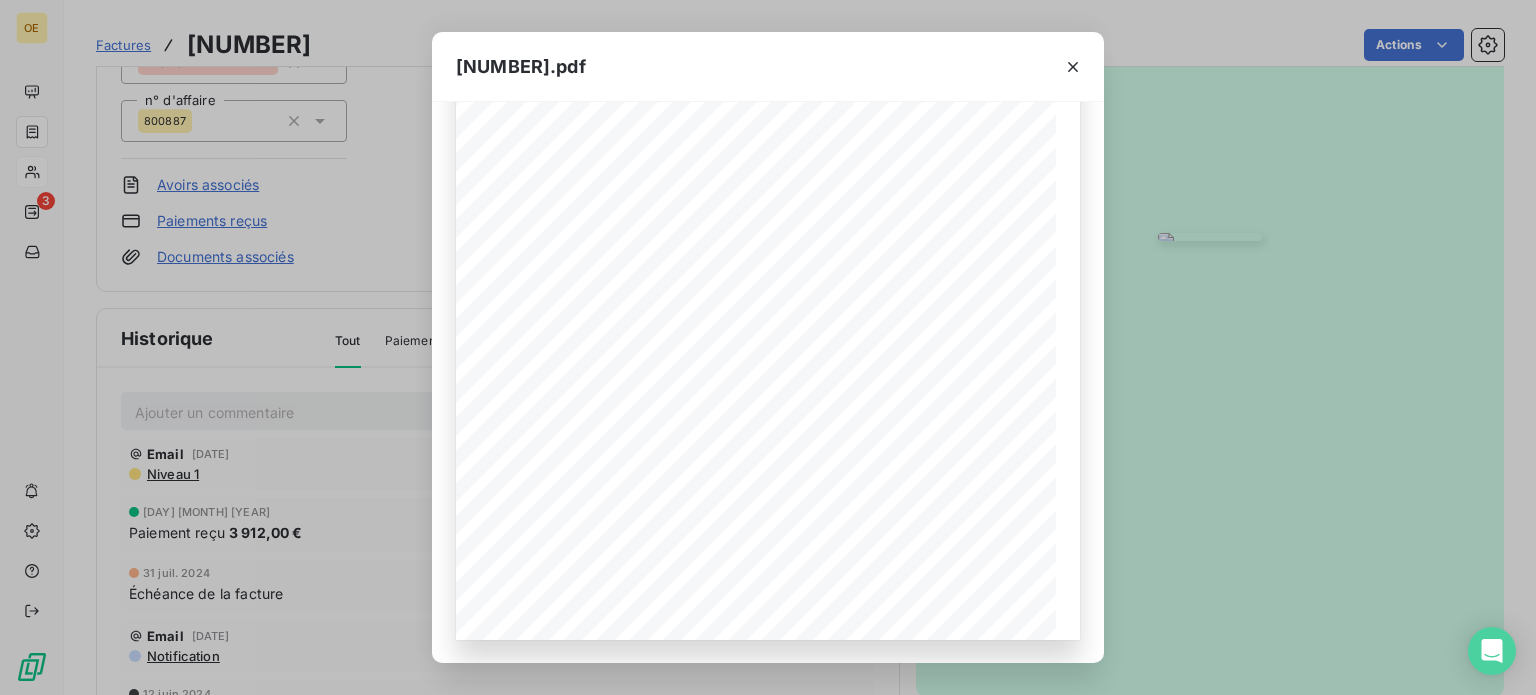 click on "BETTON, le [DAY]/[MONTH]/[YEAR] FACTURE   N°   [NUMBER]   Page 1 sur 1 commande n°   [NUMBER]   00 Code client : Nos références : Vos références : Objet du marché : [NUMBER] Selon devis n° [CODE] Compte fournisseur : N° intracommunautaire : FR 51 790776702 Adresse de livraison / prestation [COMPANY] [ADDRESS] [POSTAL_CODE]   [CITY] CEDEX Adresse de facturation [COMPANY] [ADDRESS] [POSTAL_CODE]   [CITY] CEDEX BASCULEMENT WE+PRISMA; M. [LAST] Situation : 1 € [AMOUNT] RAPPEL HORS TVA DE LA VALEUR TOTALE DU MARCHE : FACTURATION TOTALE DU MARCHÉ   100,00 %   [AMOUNT] € PRÉSENTE FACTURATION   100,00 %   [AMOUNT] € BASE TVA   MT (€) TYPE TVA 20,00 Normale   [AMOUNT] [AMOUNT] <TVA ACQUITTEE SUR ENCAISSEMENT> € € [AMOUNT] [AMOUNT] = = TOTAL TVA TOTAL HT € [AMOUNT] = TOTAL TVA INCLUSE < MONTANT NET ET SANS ESCOMPTE > Mode de règlement :   VIREMENT À NOTRE BANQUE BPGO RENNES ENTREPRISES [DAY]/[MONTH]/[YEAR]   :" at bounding box center [768, 347] 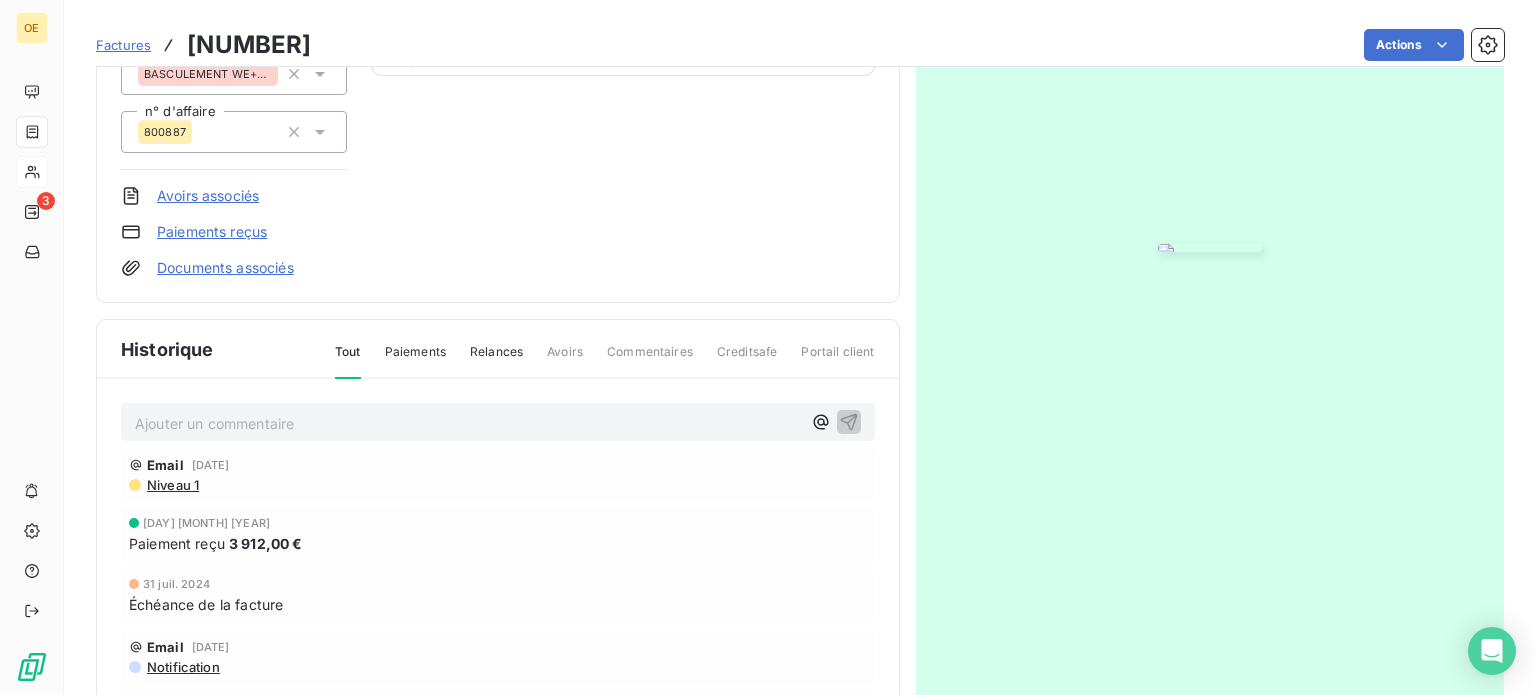 scroll, scrollTop: 110, scrollLeft: 0, axis: vertical 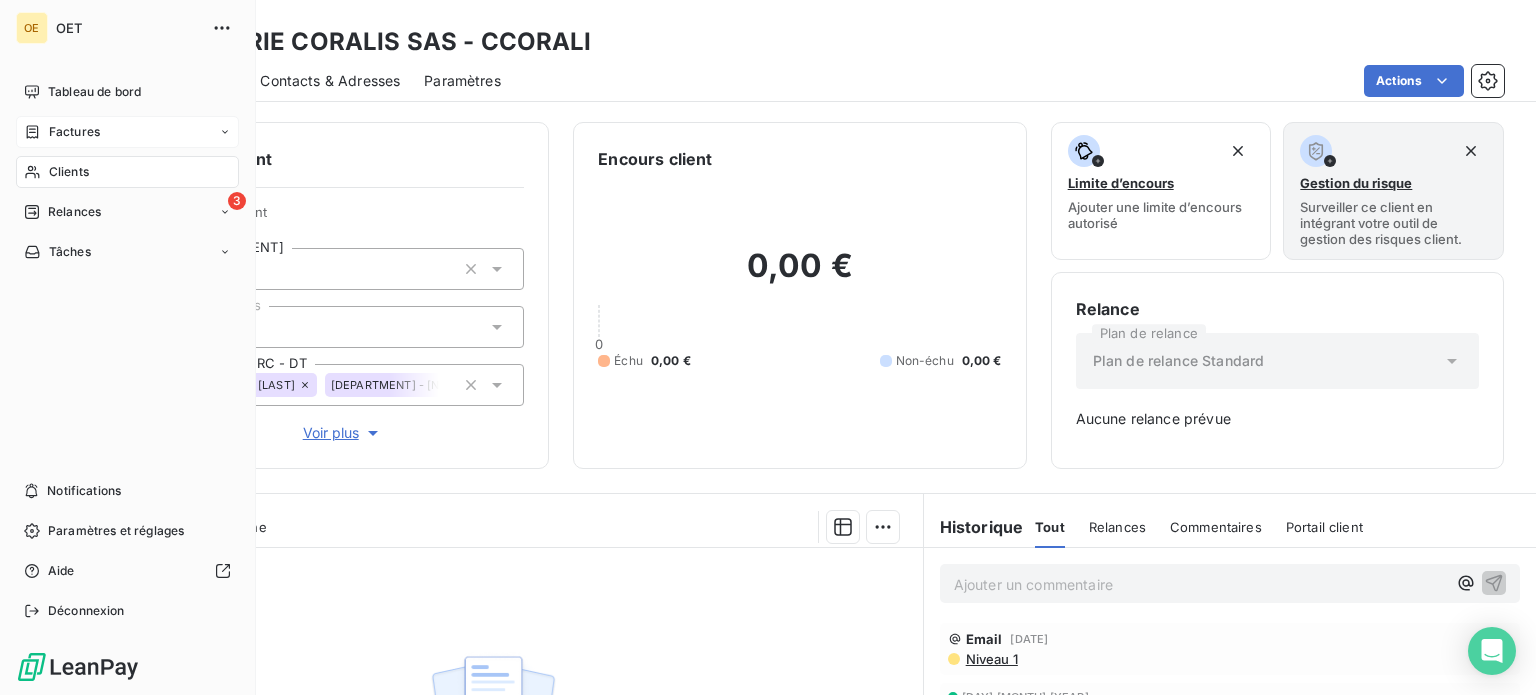 click on "Factures" at bounding box center (74, 132) 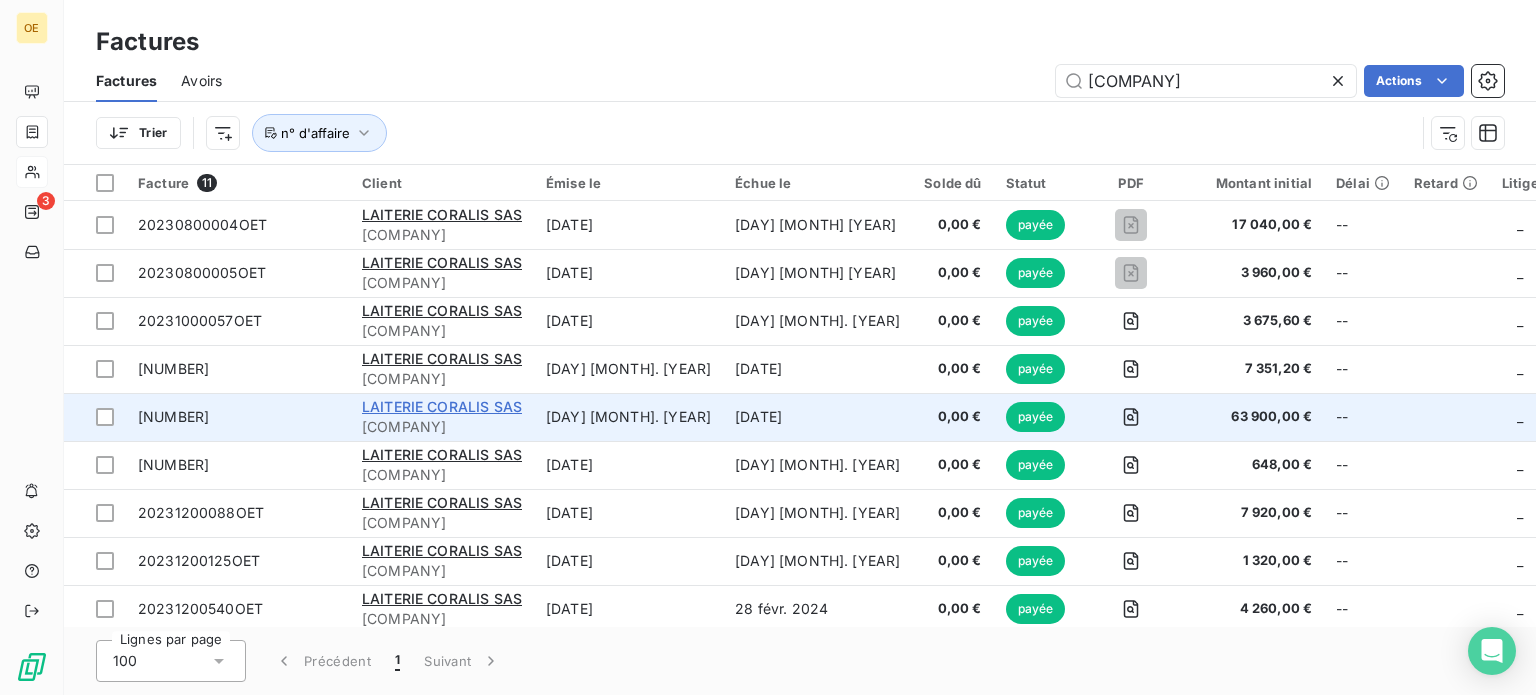 click on "LAITERIE CORALIS SAS" at bounding box center (442, 406) 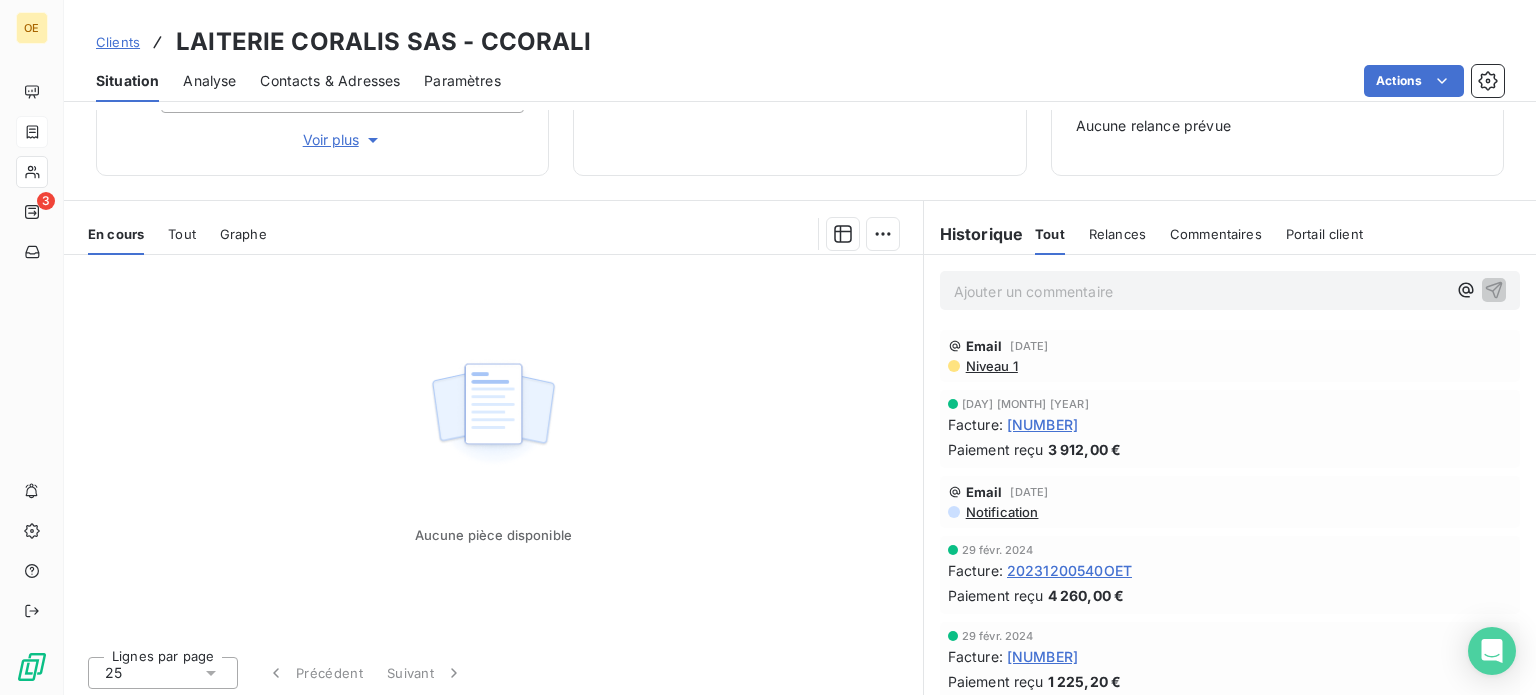 scroll, scrollTop: 296, scrollLeft: 0, axis: vertical 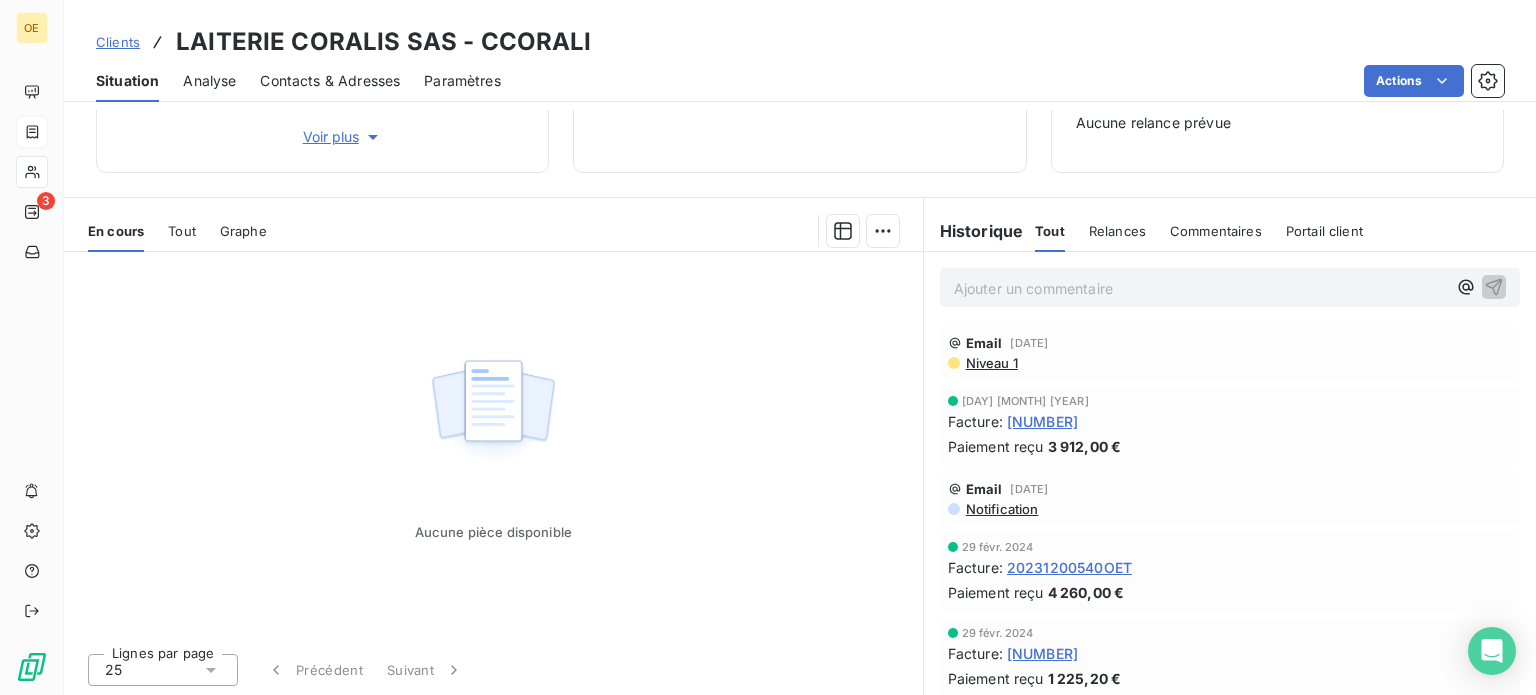 click on "[NUMBER]" at bounding box center (1042, 421) 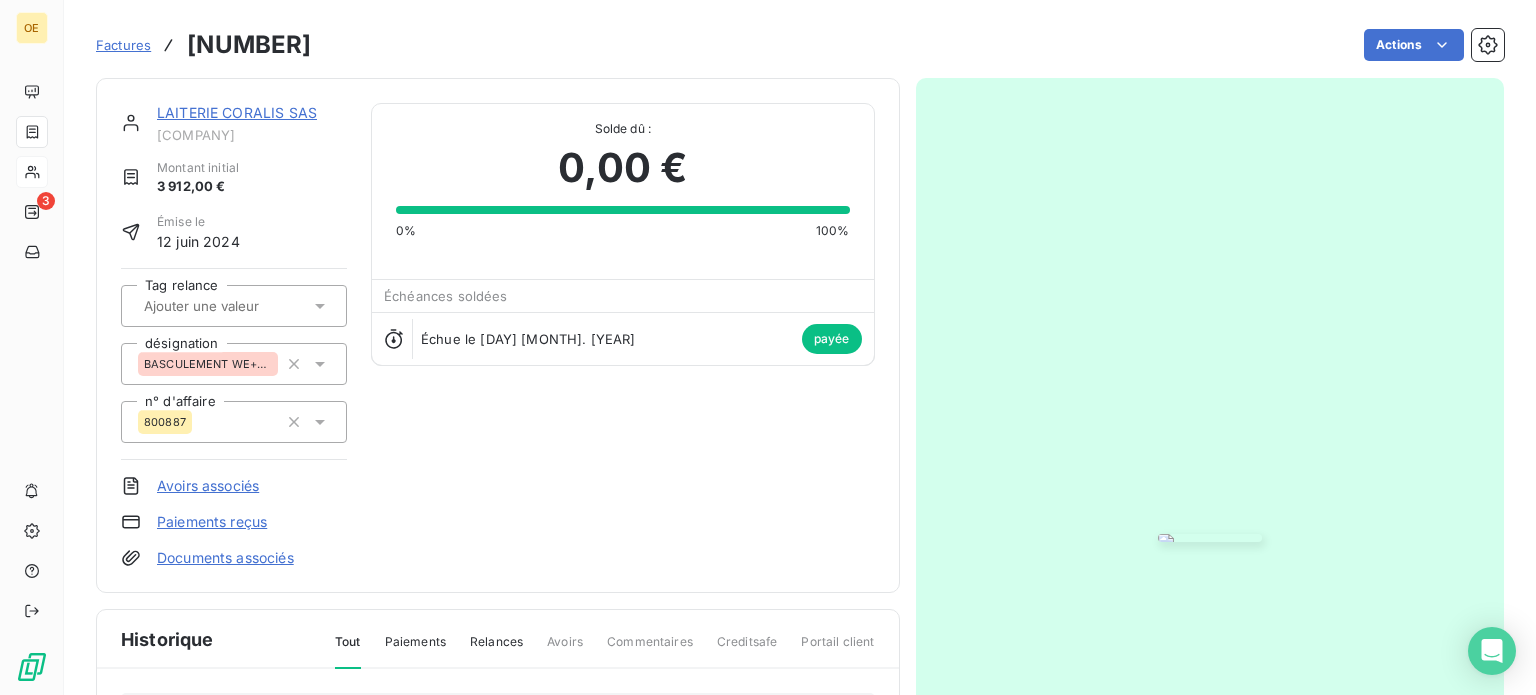click at bounding box center [1210, 538] 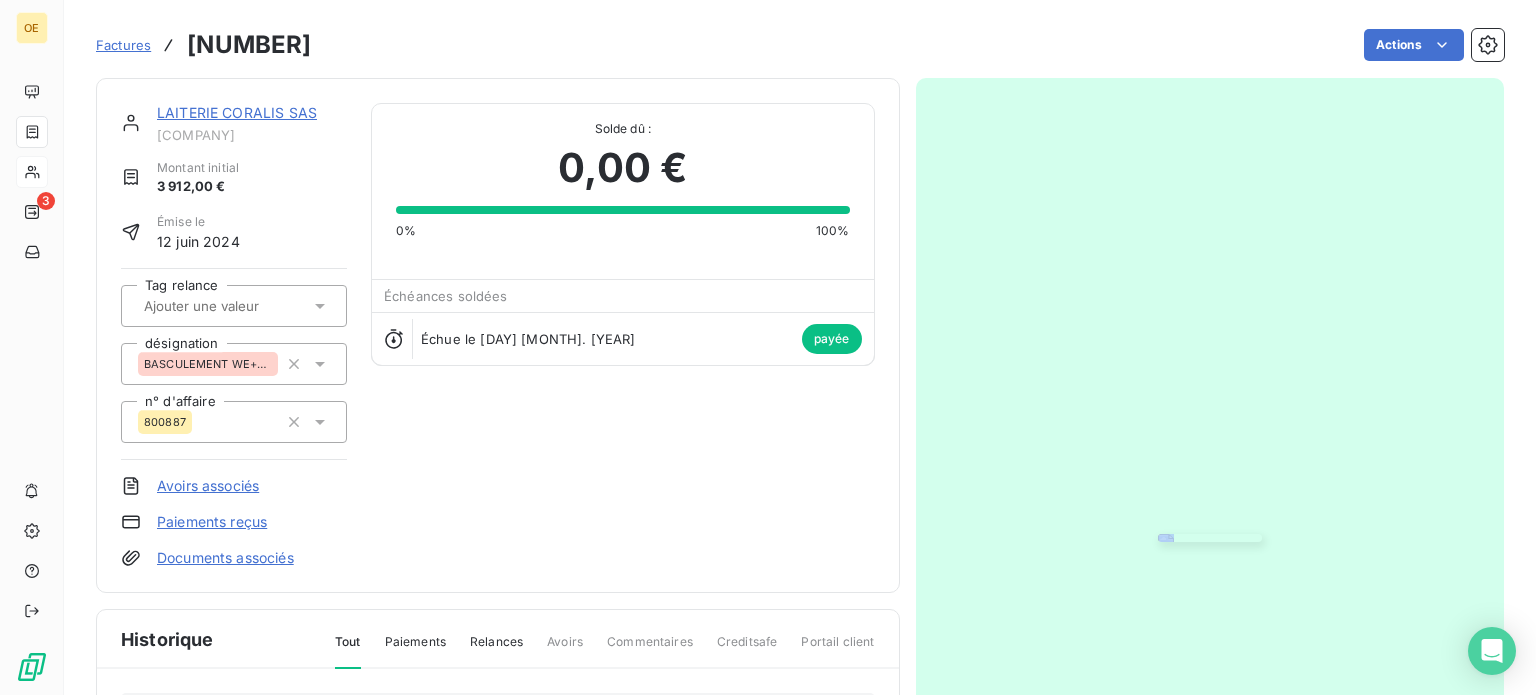click at bounding box center [1210, 538] 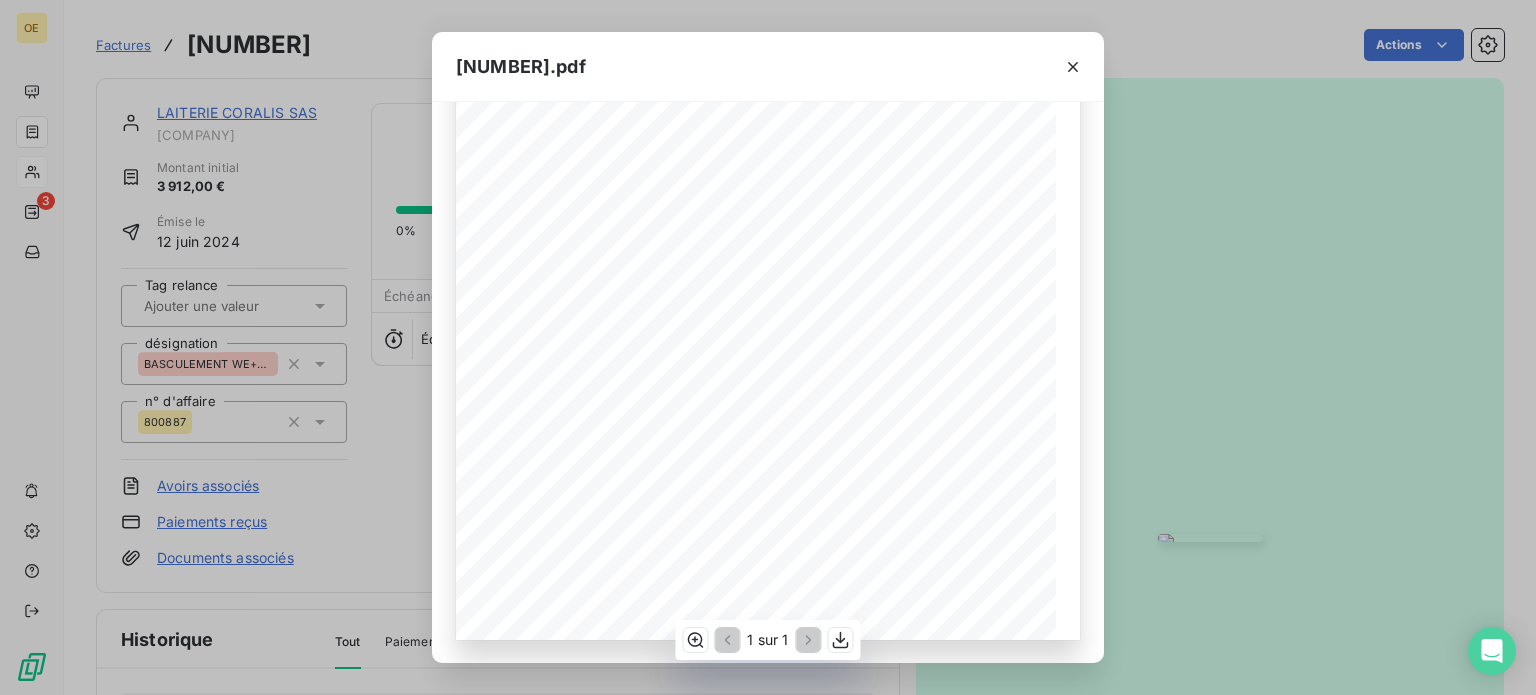scroll, scrollTop: 0, scrollLeft: 0, axis: both 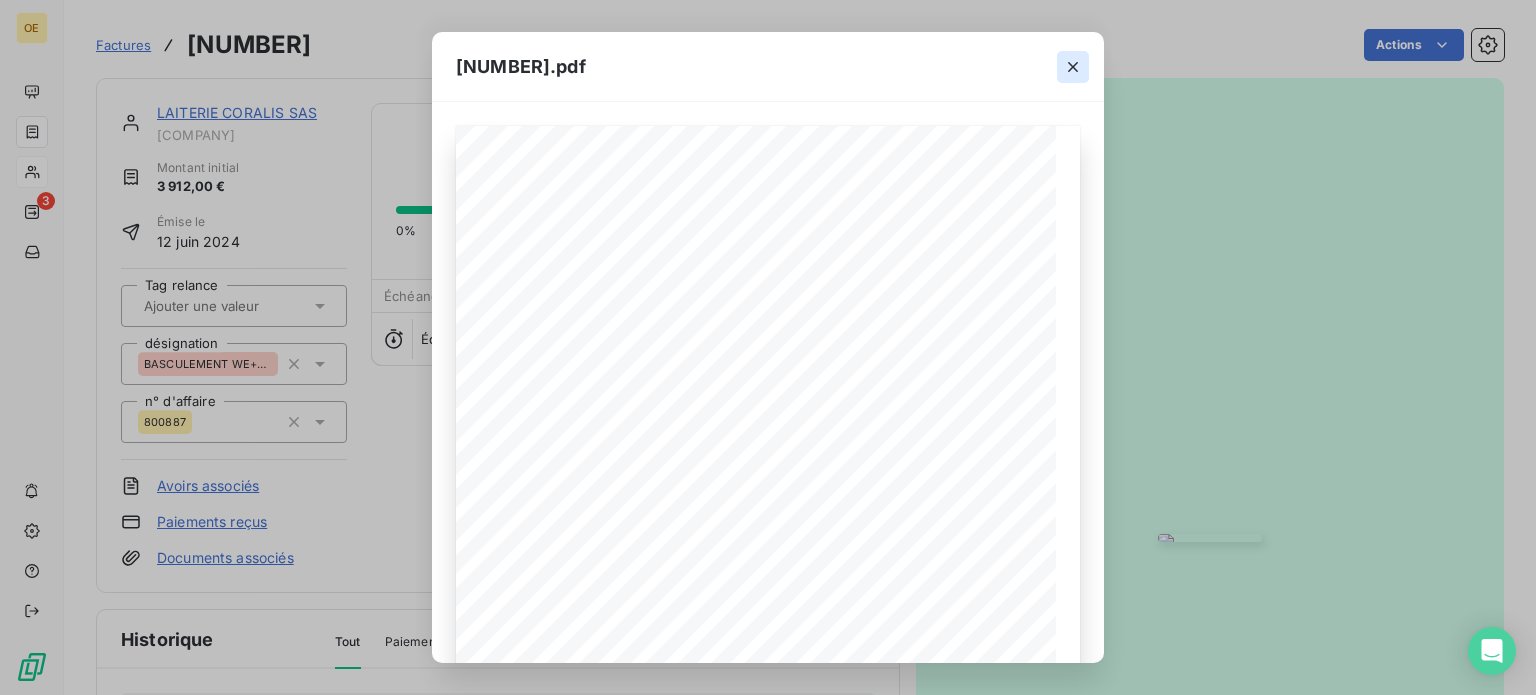 click at bounding box center [1073, 67] 